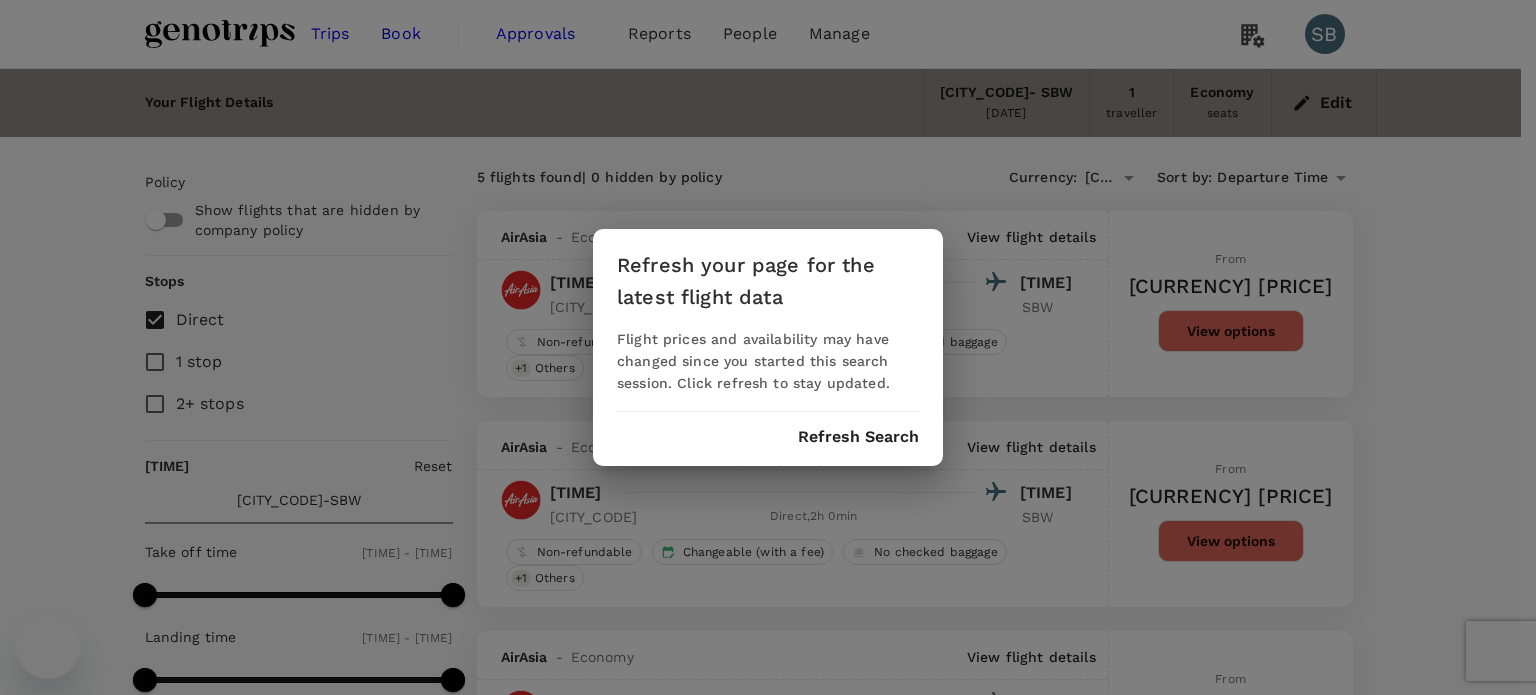 scroll, scrollTop: 48, scrollLeft: 0, axis: vertical 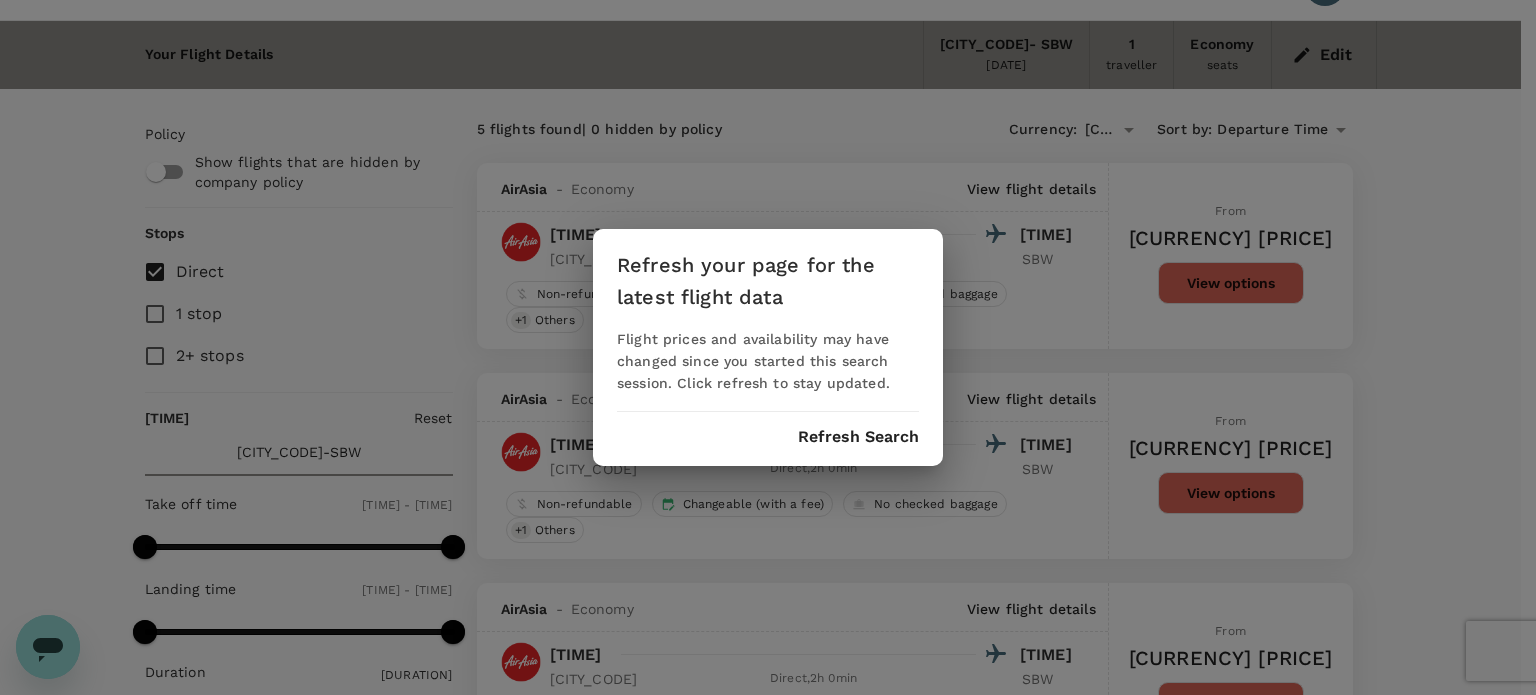 drag, startPoint x: 836, startPoint y: 439, endPoint x: 816, endPoint y: 425, distance: 24.41311 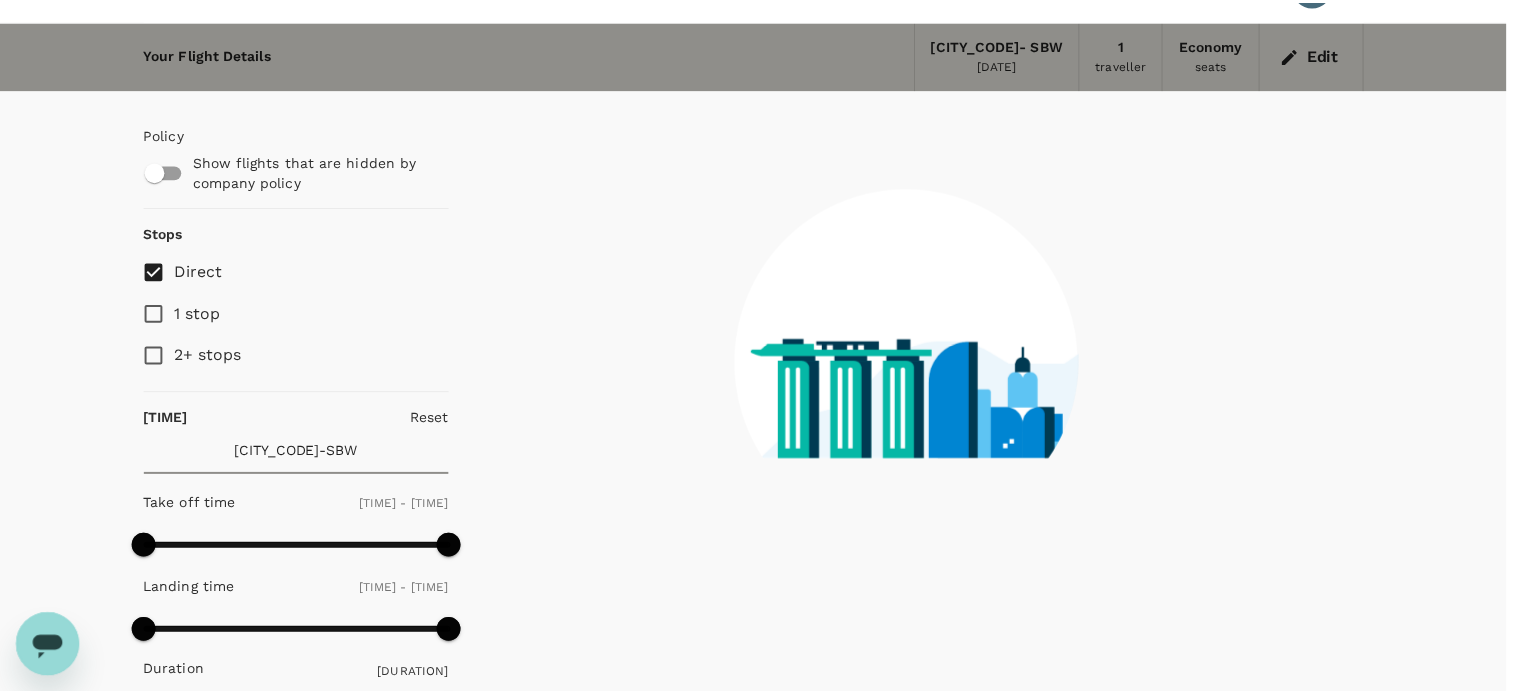 scroll, scrollTop: 0, scrollLeft: 0, axis: both 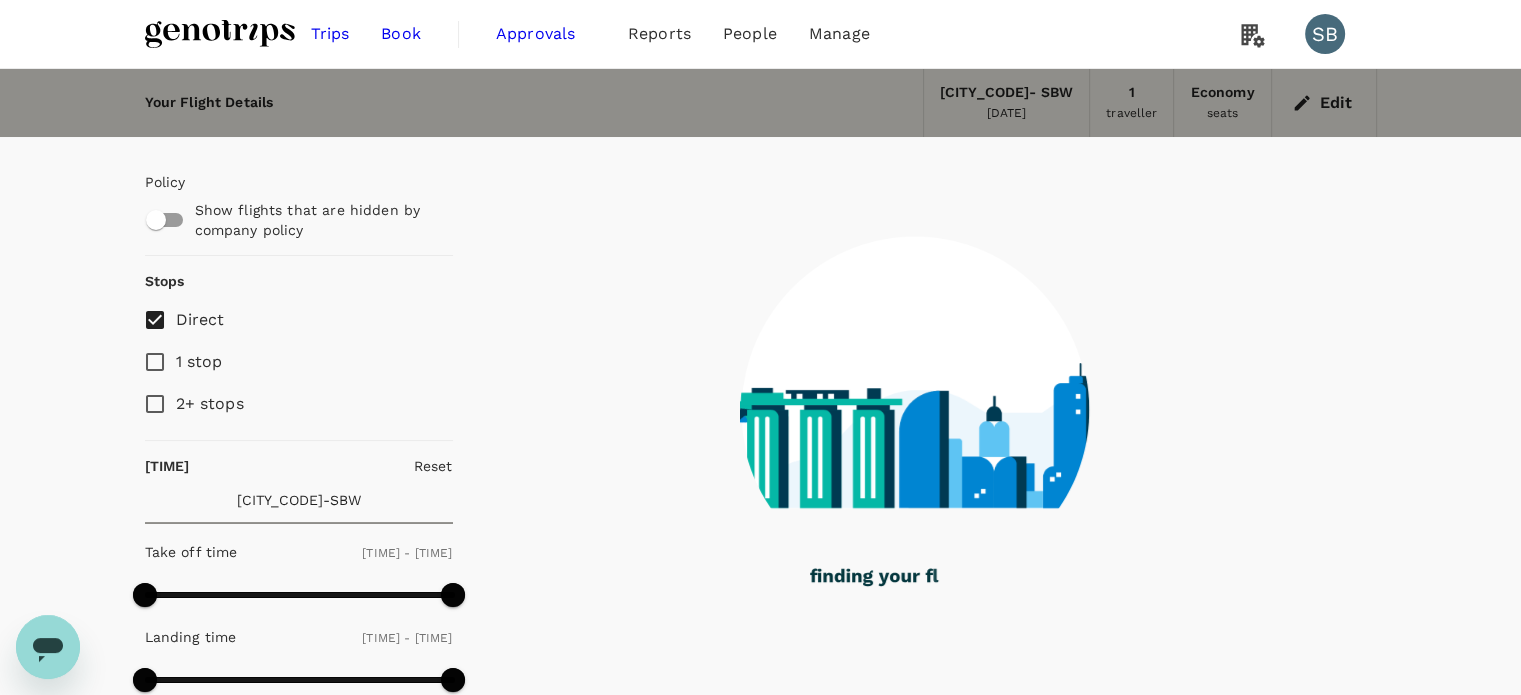 click at bounding box center [220, 34] 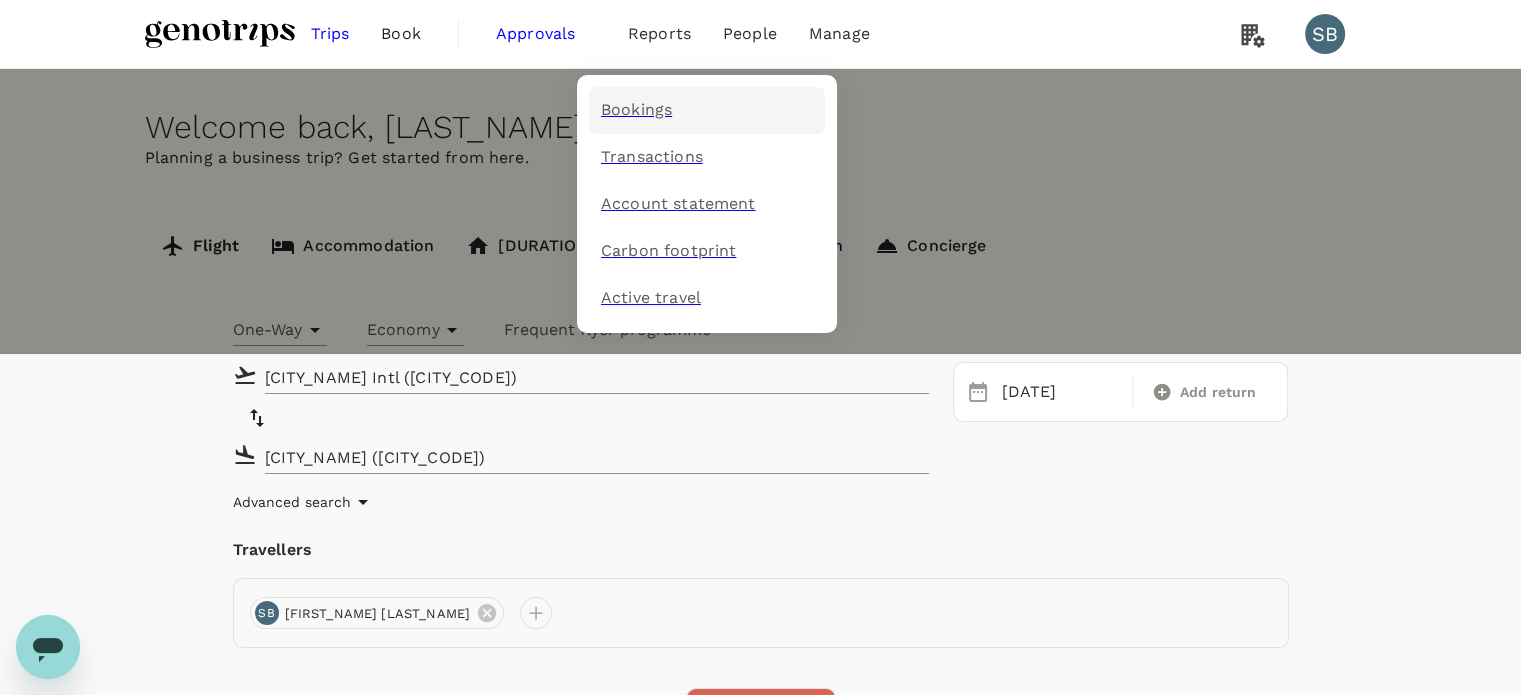 click on "Bookings" at bounding box center (636, 110) 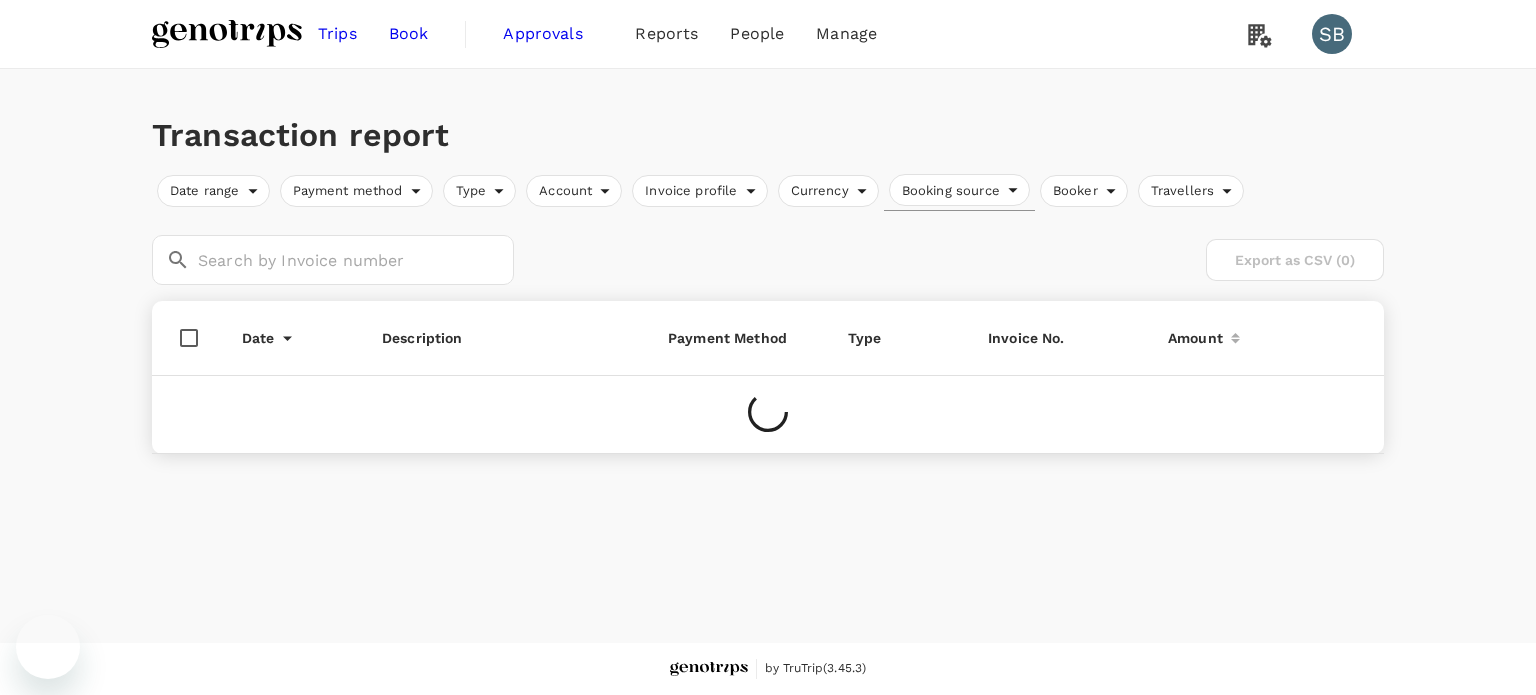 scroll, scrollTop: 0, scrollLeft: 0, axis: both 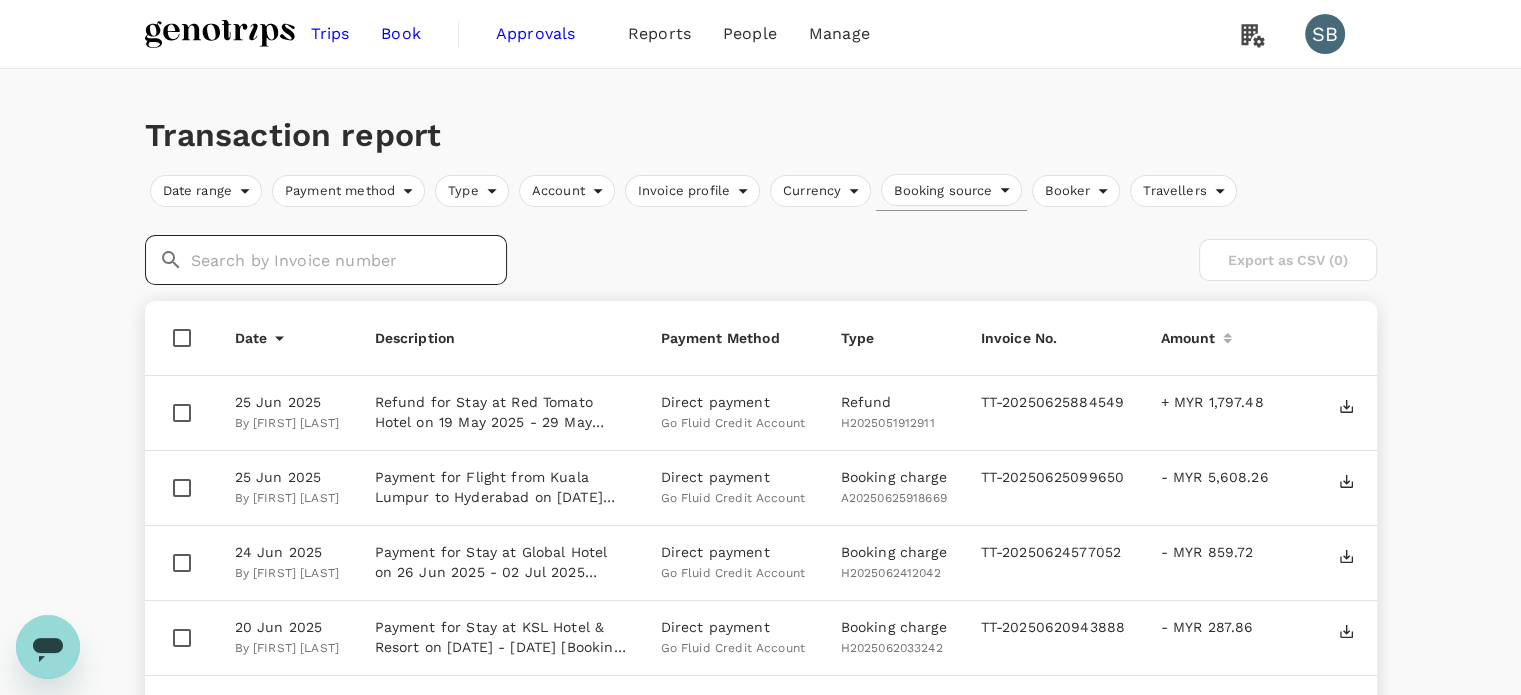 click at bounding box center [349, 260] 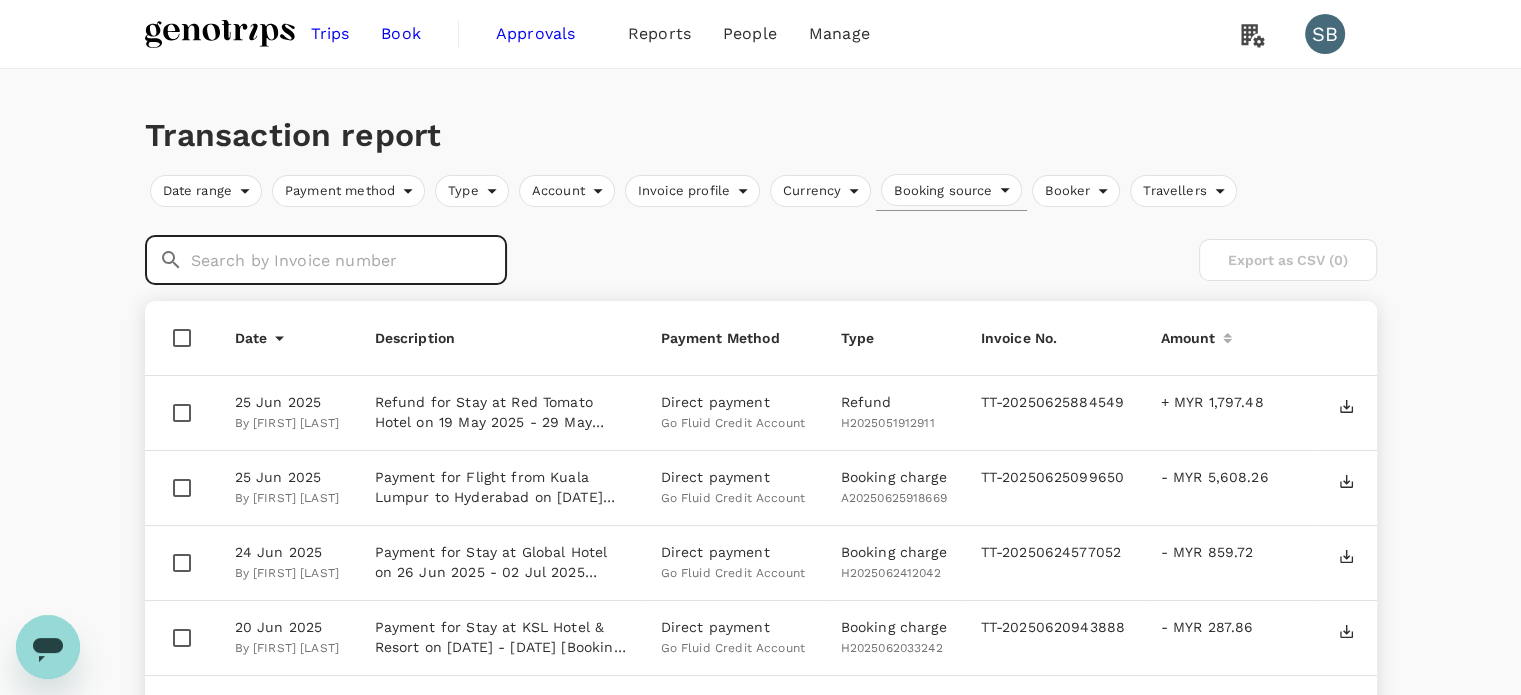 paste on "TT-20250502462658" 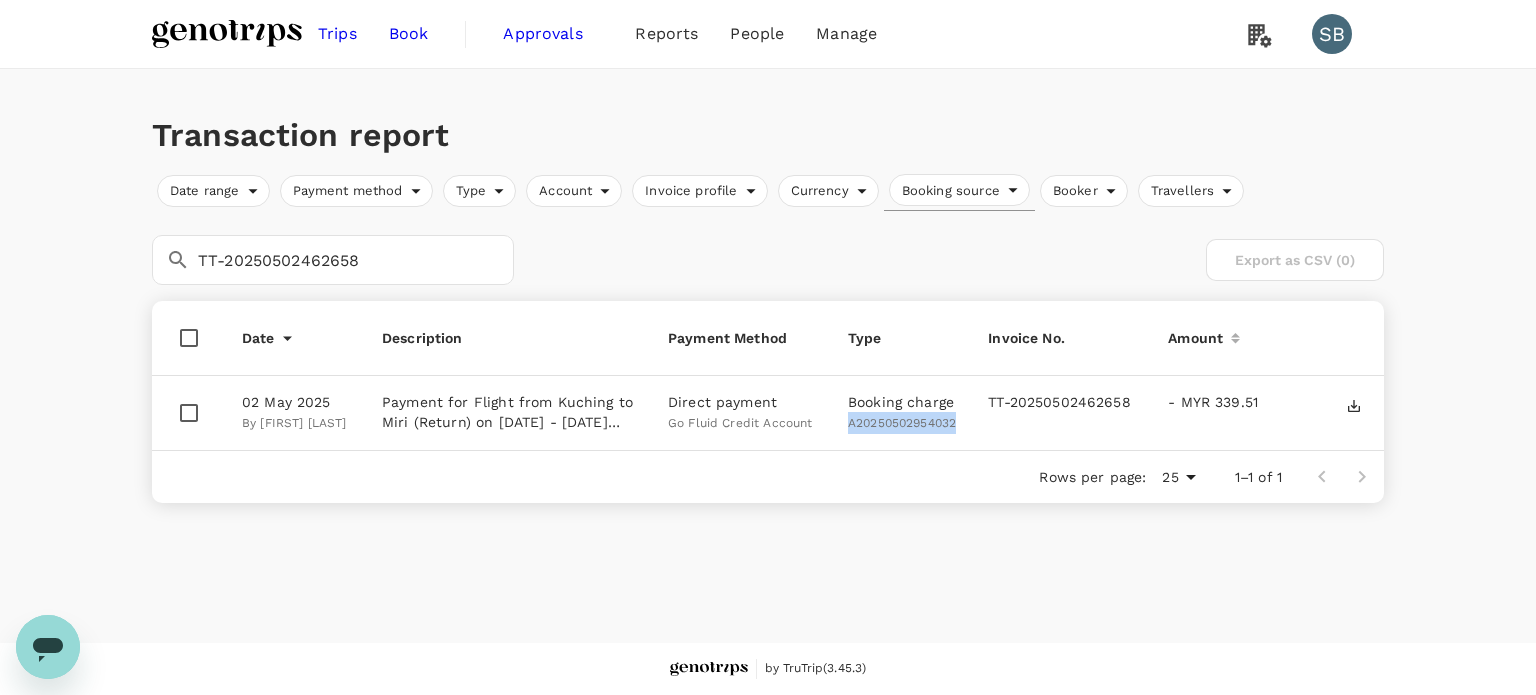 drag, startPoint x: 960, startPoint y: 422, endPoint x: 848, endPoint y: 422, distance: 112 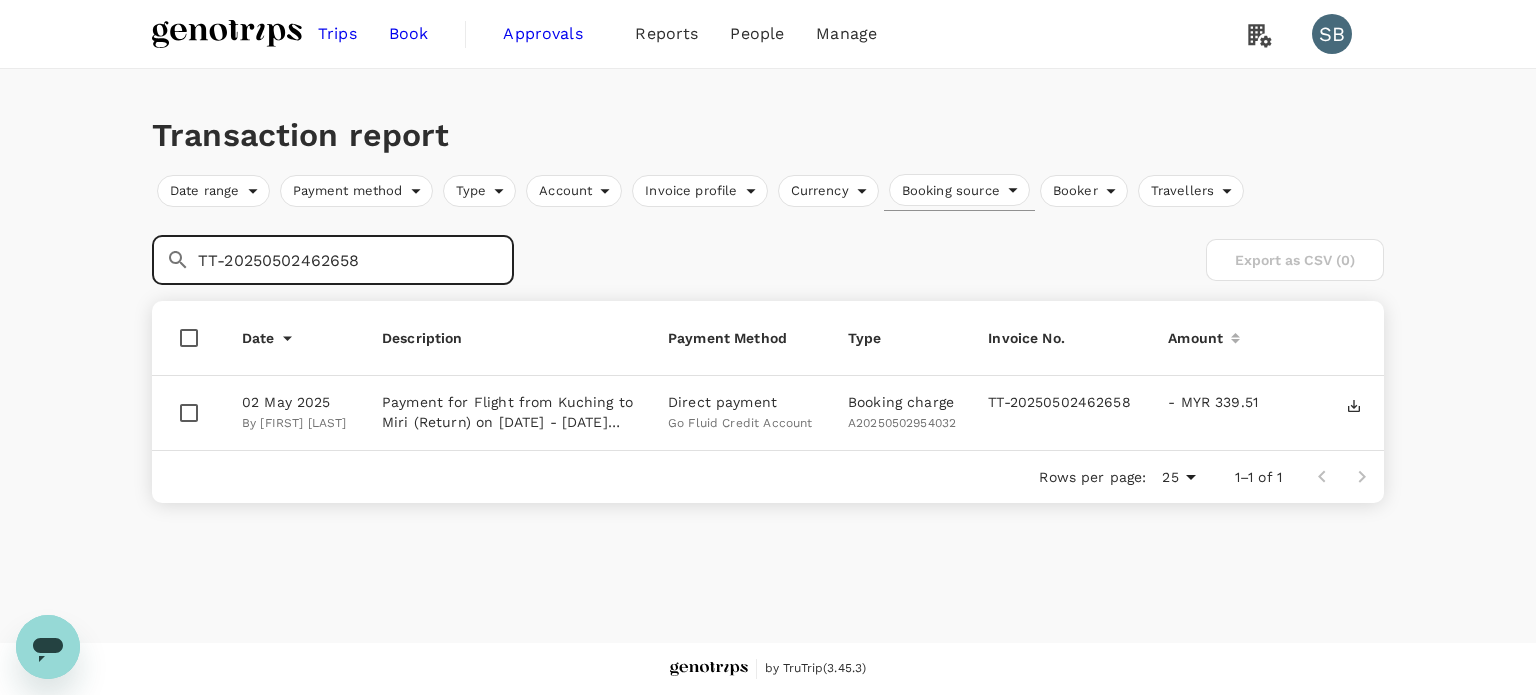 drag, startPoint x: 383, startPoint y: 260, endPoint x: 165, endPoint y: 240, distance: 218.91551 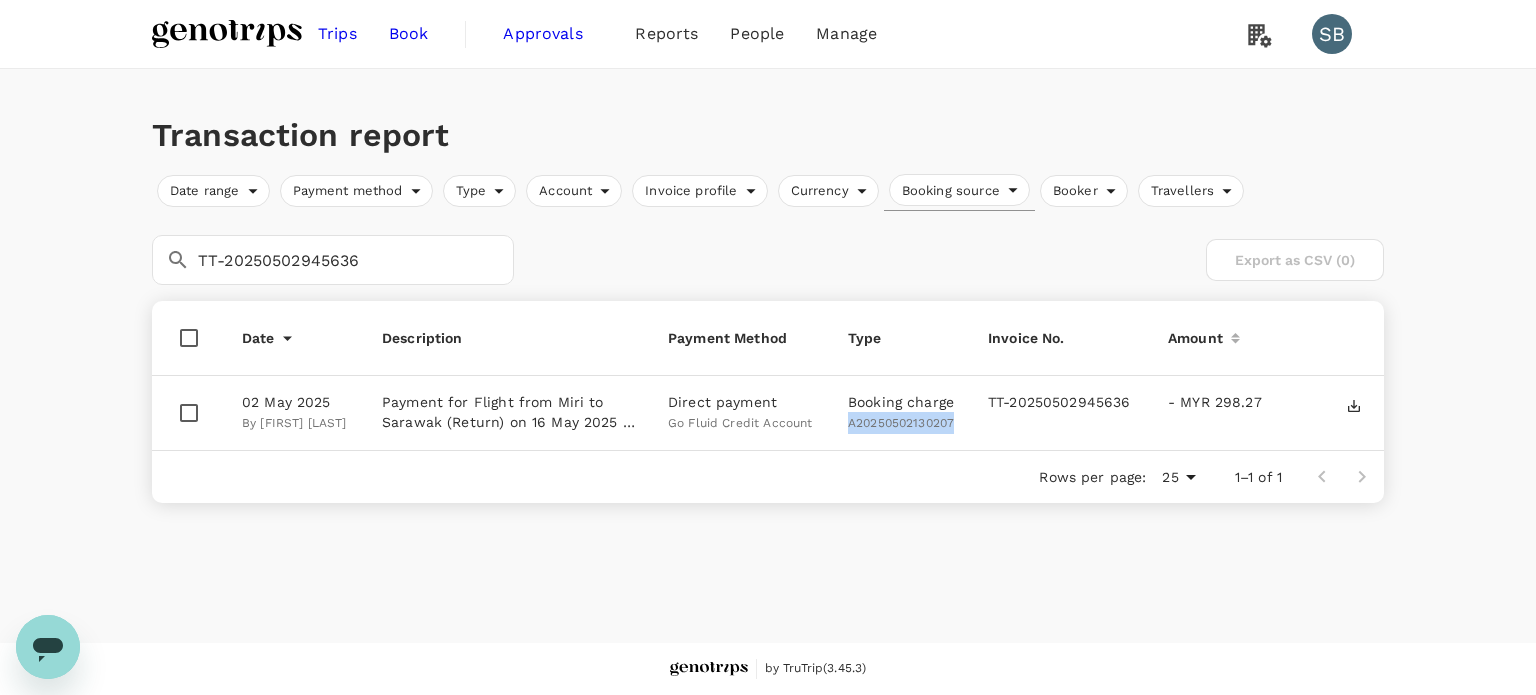 drag, startPoint x: 958, startPoint y: 423, endPoint x: 848, endPoint y: 423, distance: 110 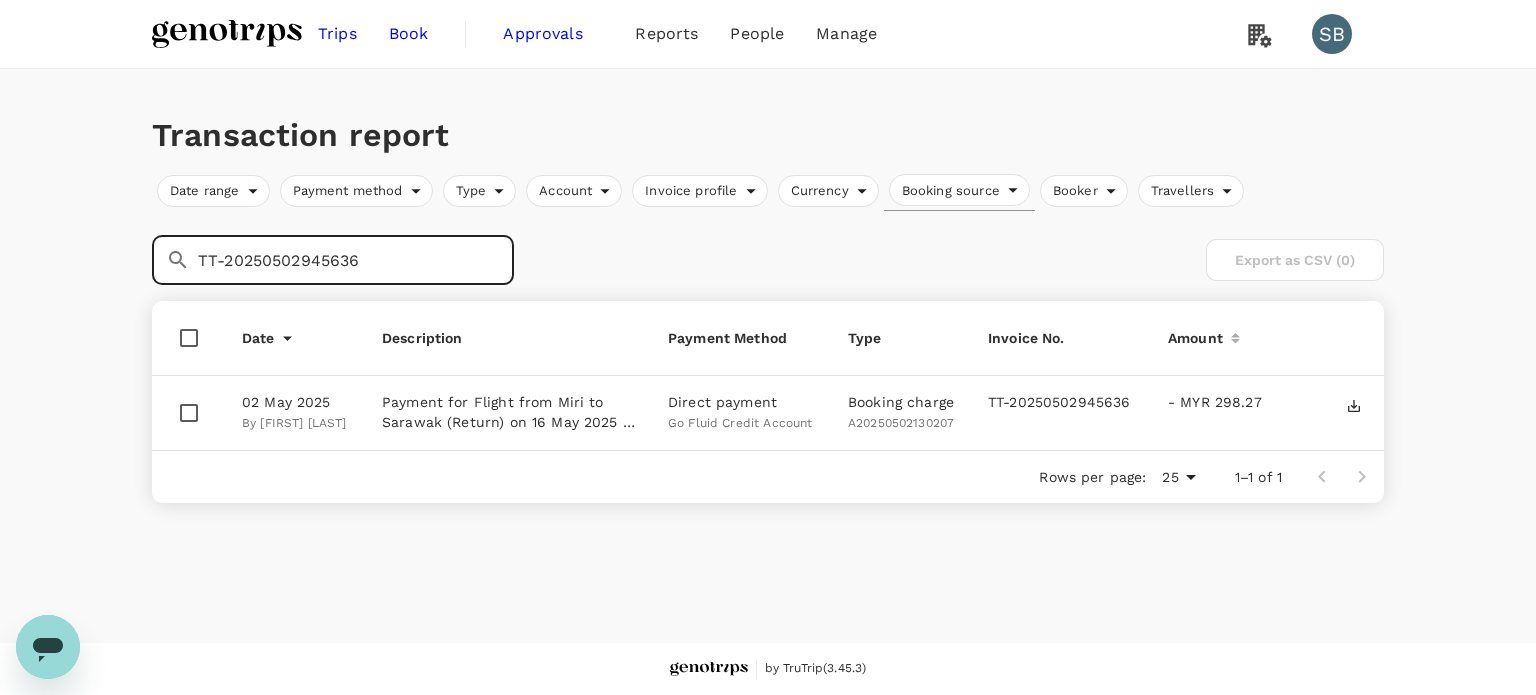 drag, startPoint x: 369, startPoint y: 262, endPoint x: 157, endPoint y: 281, distance: 212.84972 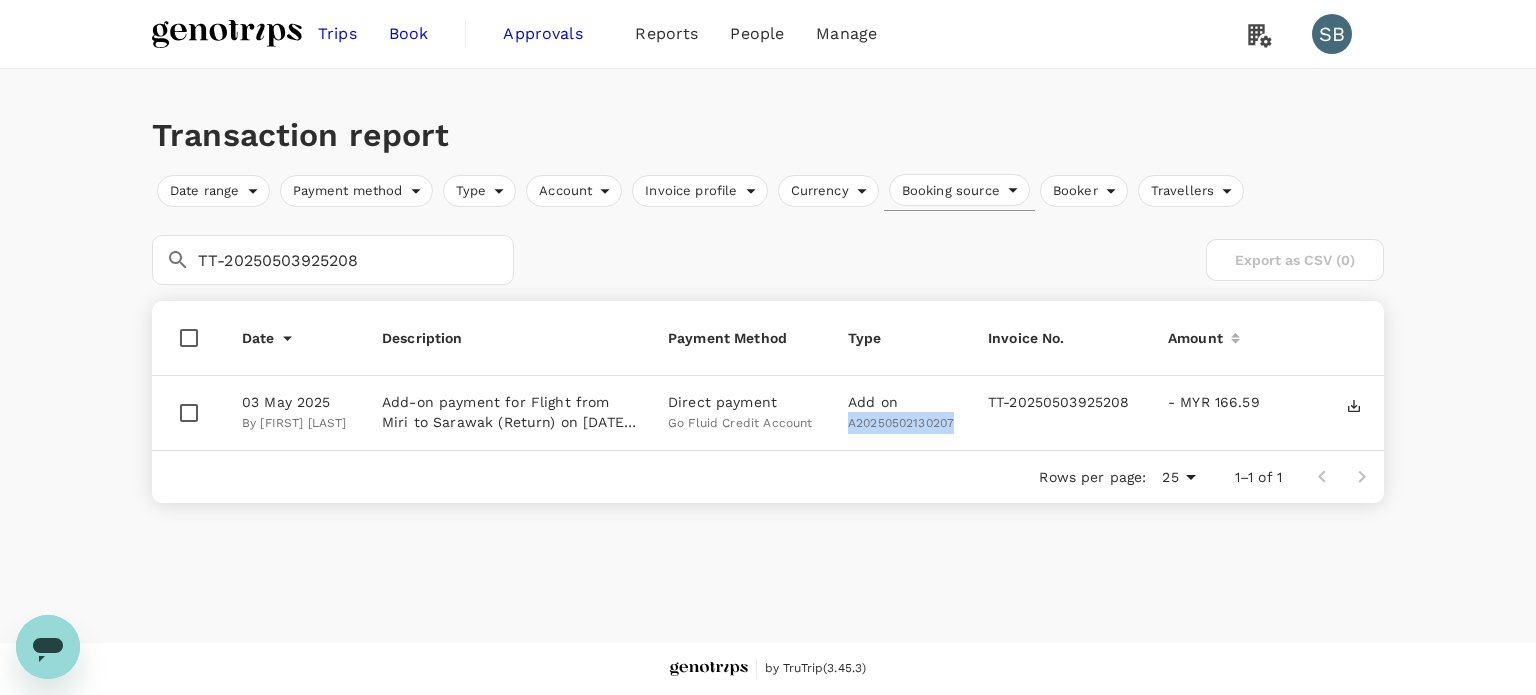 drag, startPoint x: 957, startPoint y: 423, endPoint x: 849, endPoint y: 423, distance: 108 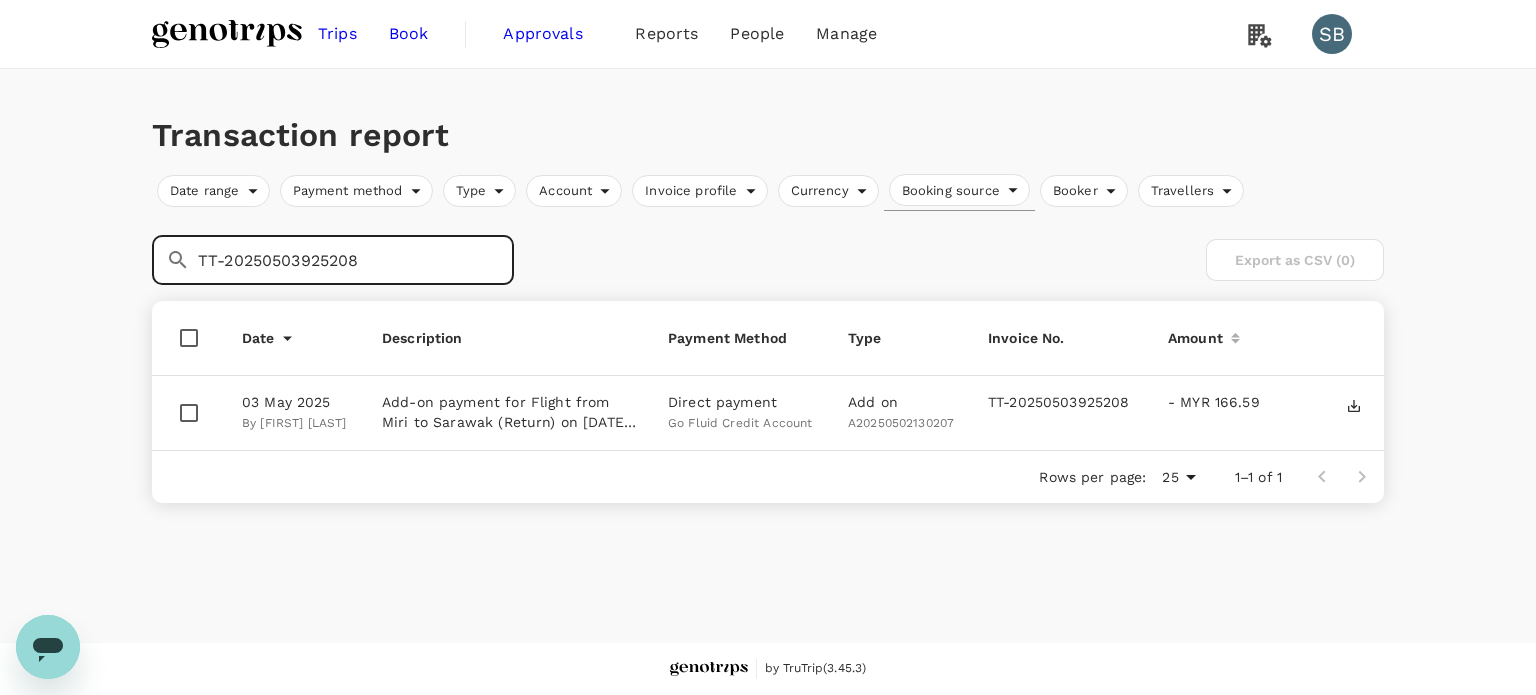 drag, startPoint x: 235, startPoint y: 265, endPoint x: 99, endPoint y: 248, distance: 137.05838 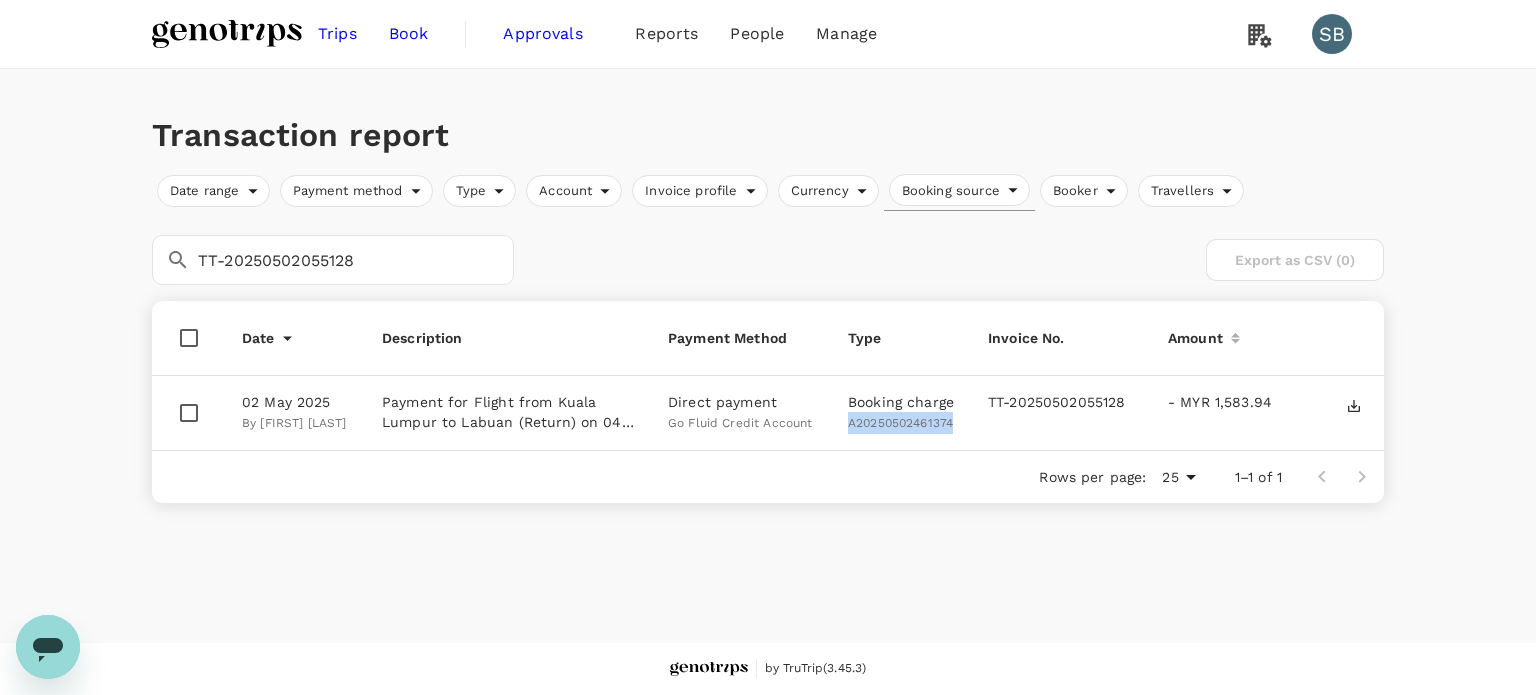 drag, startPoint x: 956, startPoint y: 422, endPoint x: 850, endPoint y: 419, distance: 106.04244 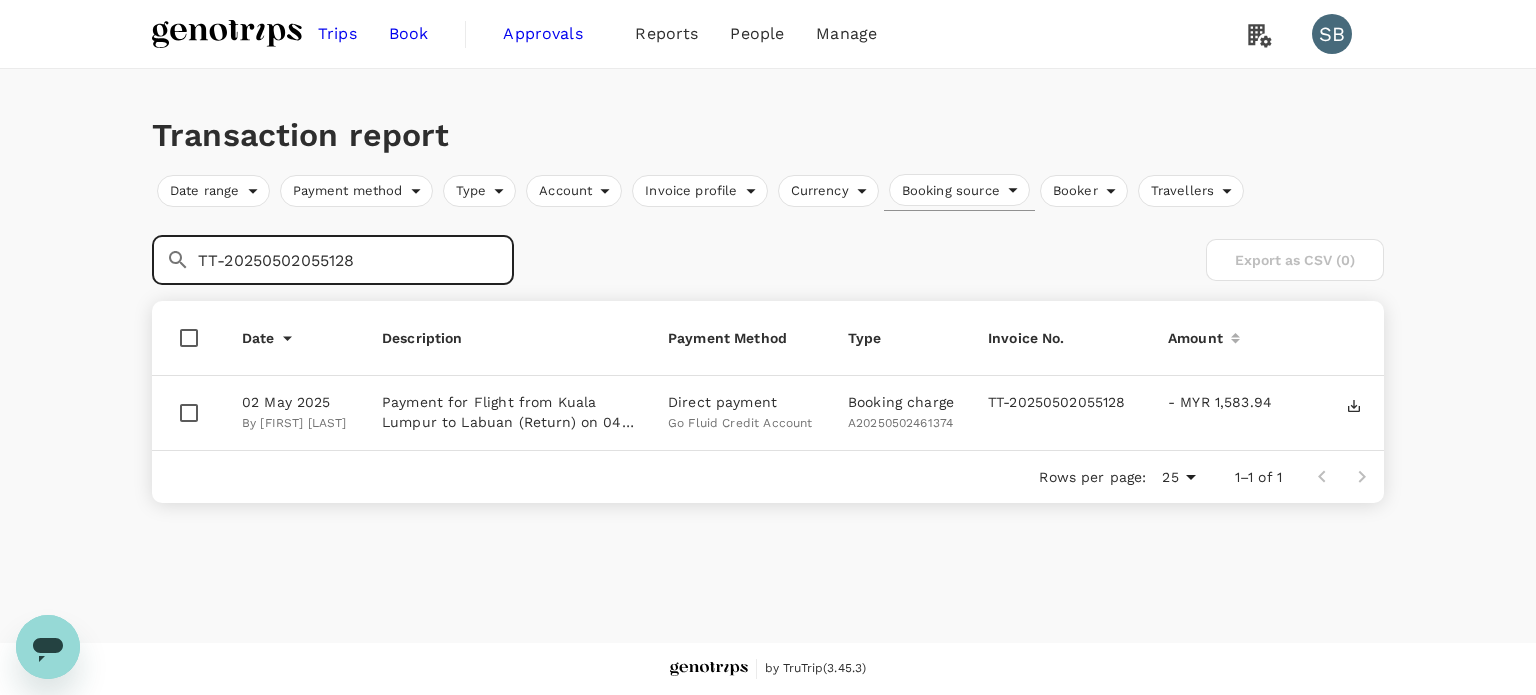 drag, startPoint x: 372, startPoint y: 261, endPoint x: 191, endPoint y: 254, distance: 181.13531 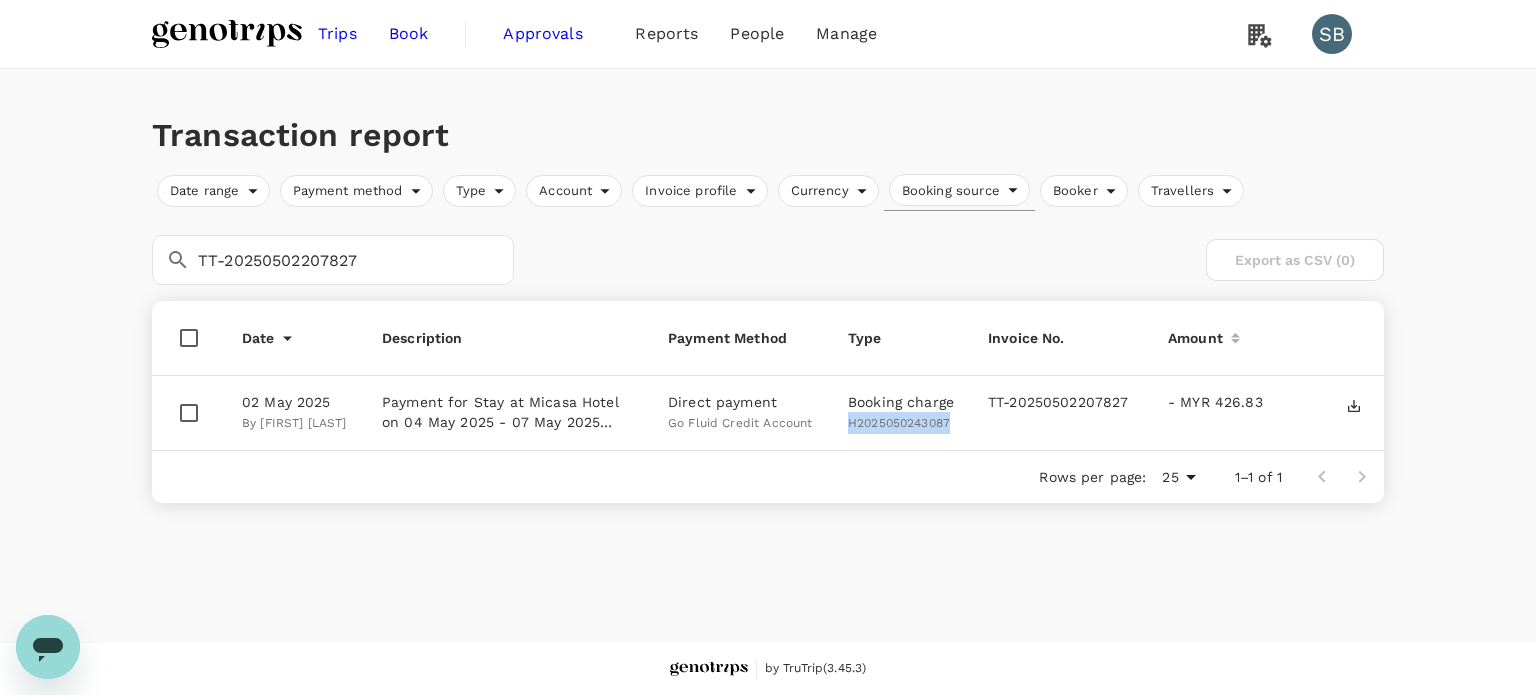 drag, startPoint x: 952, startPoint y: 420, endPoint x: 849, endPoint y: 425, distance: 103.121284 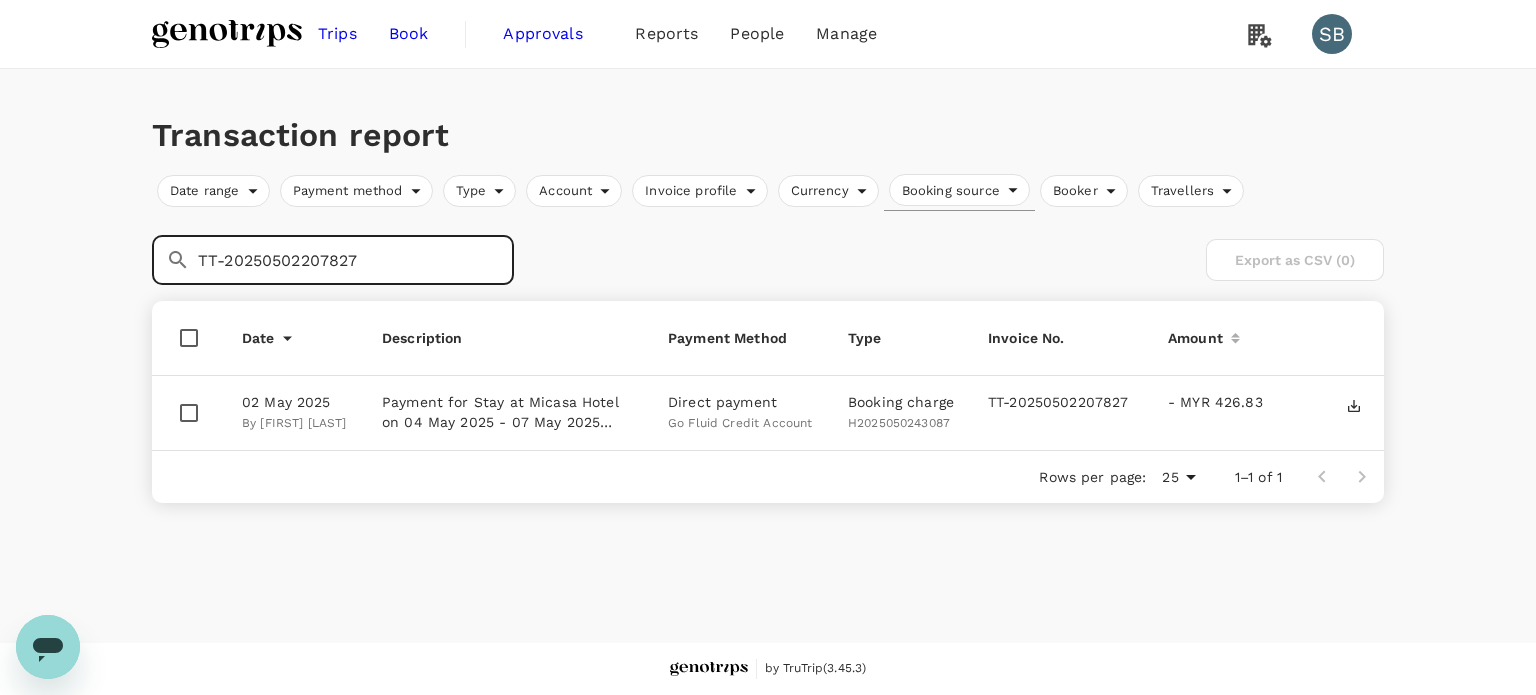 drag, startPoint x: 379, startPoint y: 259, endPoint x: 163, endPoint y: 255, distance: 216.03703 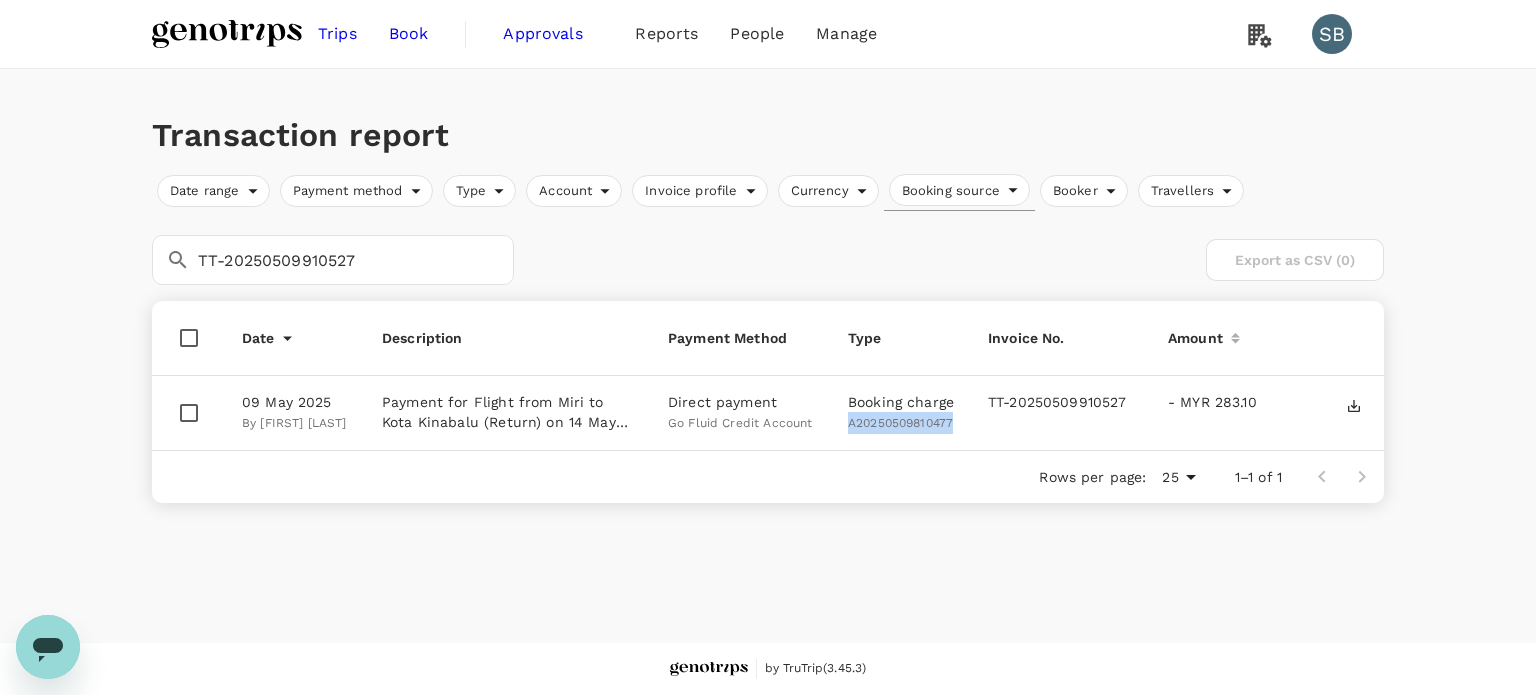 drag, startPoint x: 957, startPoint y: 419, endPoint x: 840, endPoint y: 420, distance: 117.00427 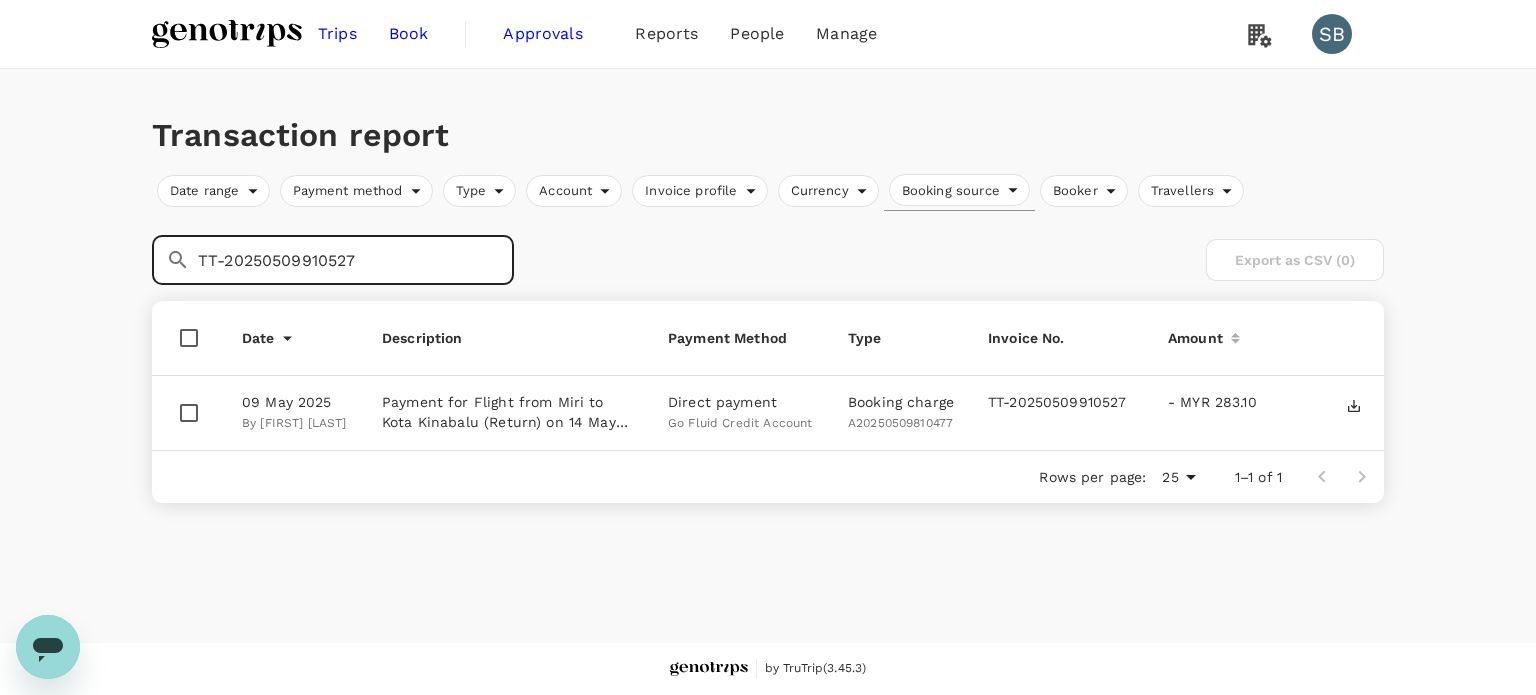 drag, startPoint x: 376, startPoint y: 263, endPoint x: 136, endPoint y: 236, distance: 241.51398 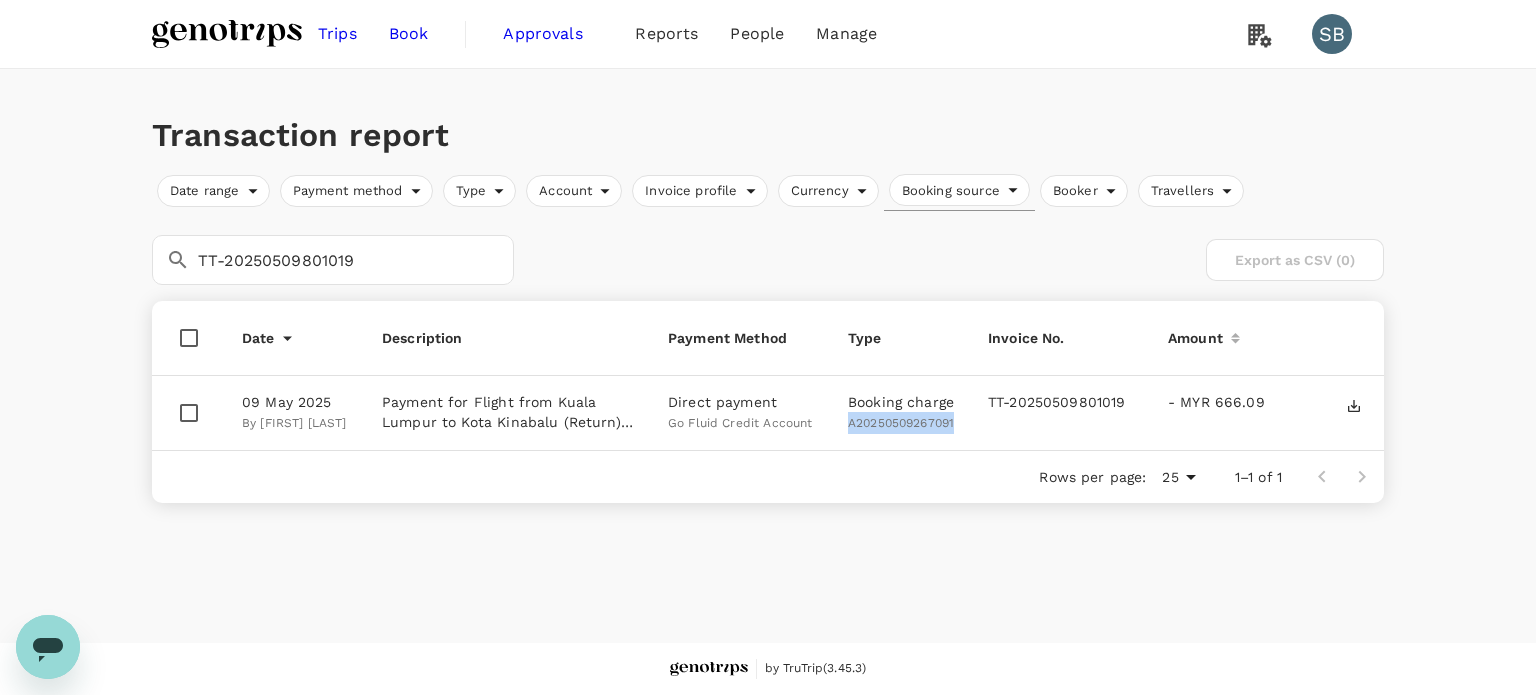 drag, startPoint x: 960, startPoint y: 422, endPoint x: 846, endPoint y: 425, distance: 114.03947 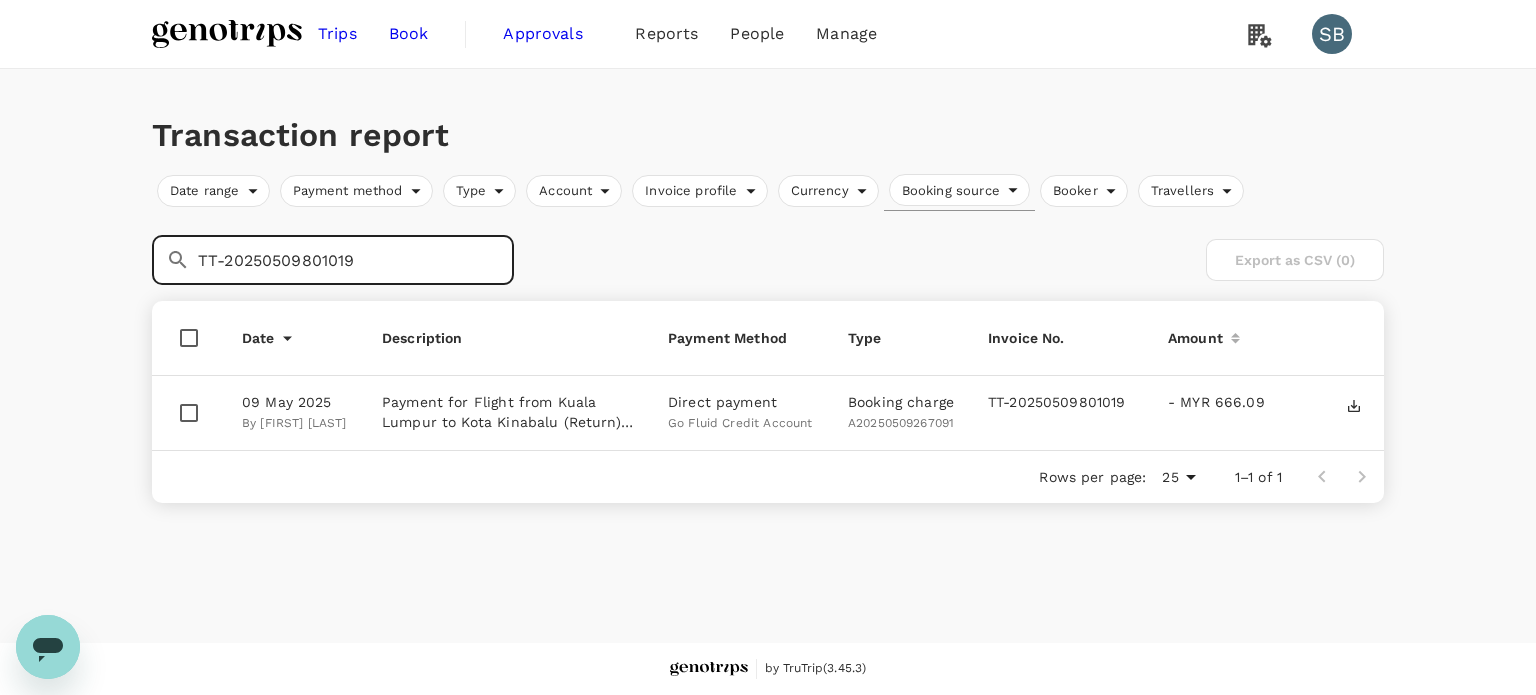 drag, startPoint x: 380, startPoint y: 248, endPoint x: 68, endPoint y: 229, distance: 312.578 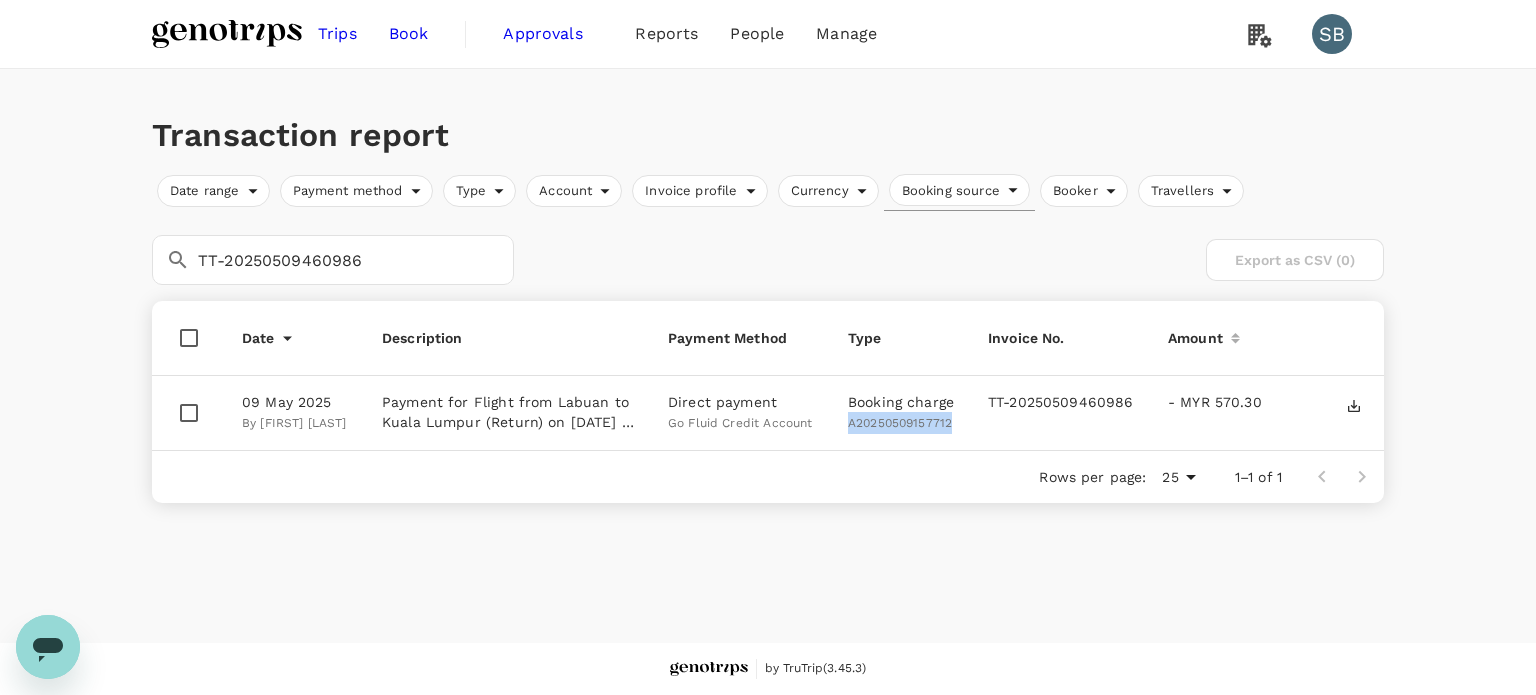 drag, startPoint x: 952, startPoint y: 424, endPoint x: 850, endPoint y: 426, distance: 102.01961 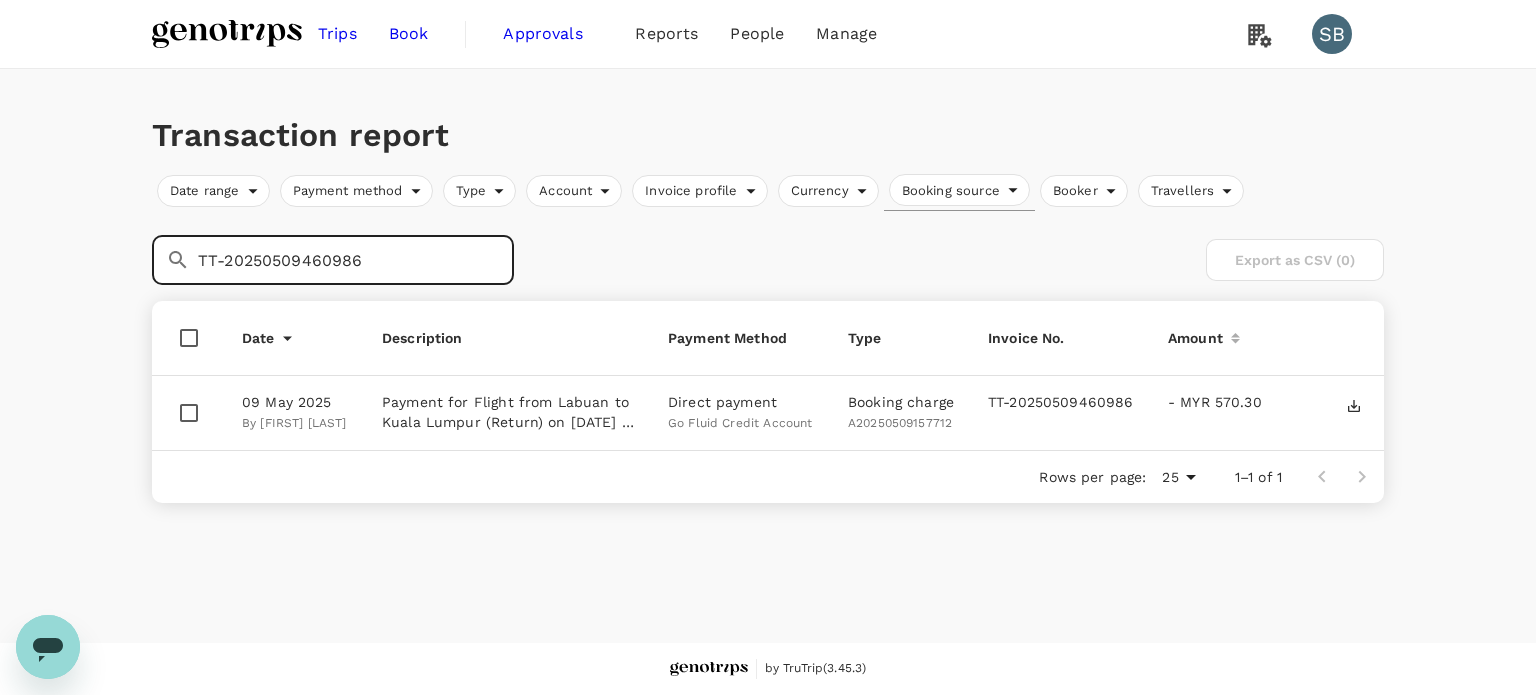 drag, startPoint x: 368, startPoint y: 256, endPoint x: 176, endPoint y: 247, distance: 192.21082 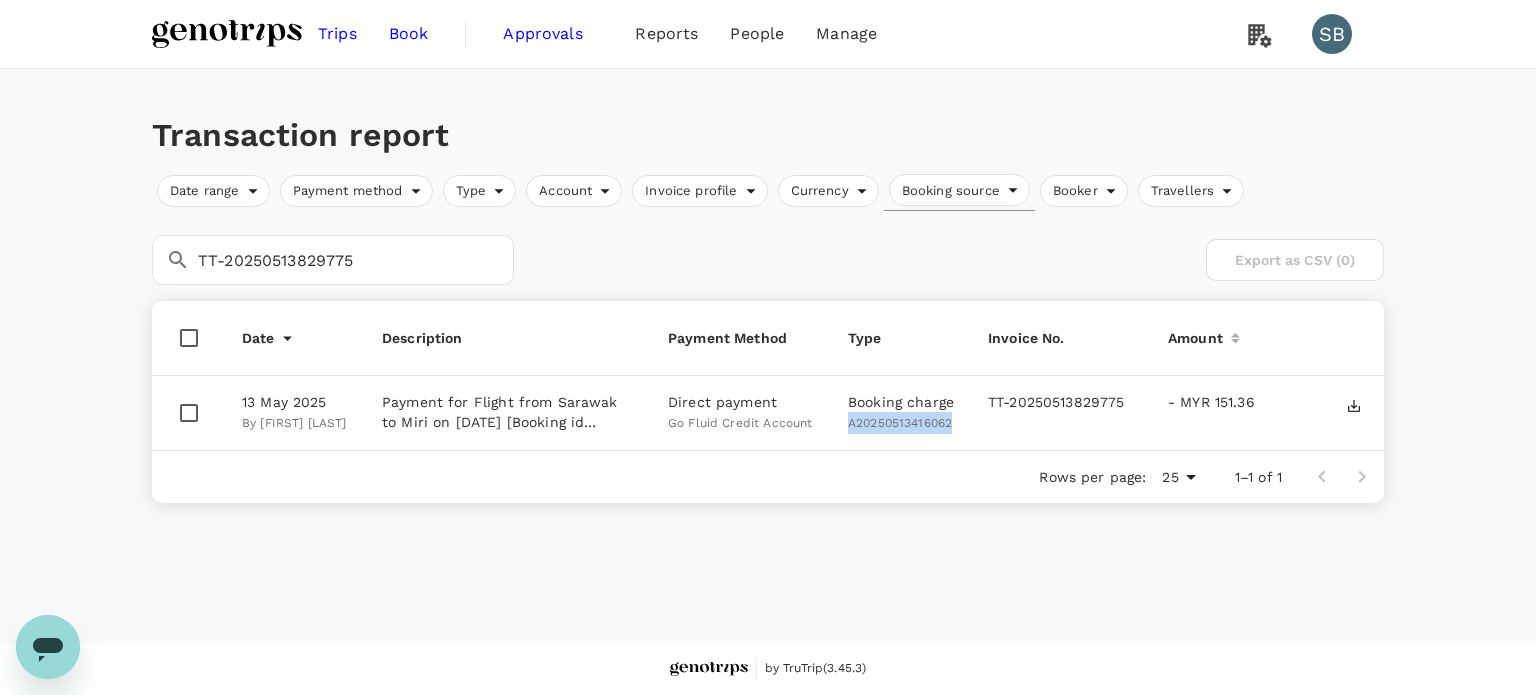 drag, startPoint x: 956, startPoint y: 423, endPoint x: 844, endPoint y: 427, distance: 112.0714 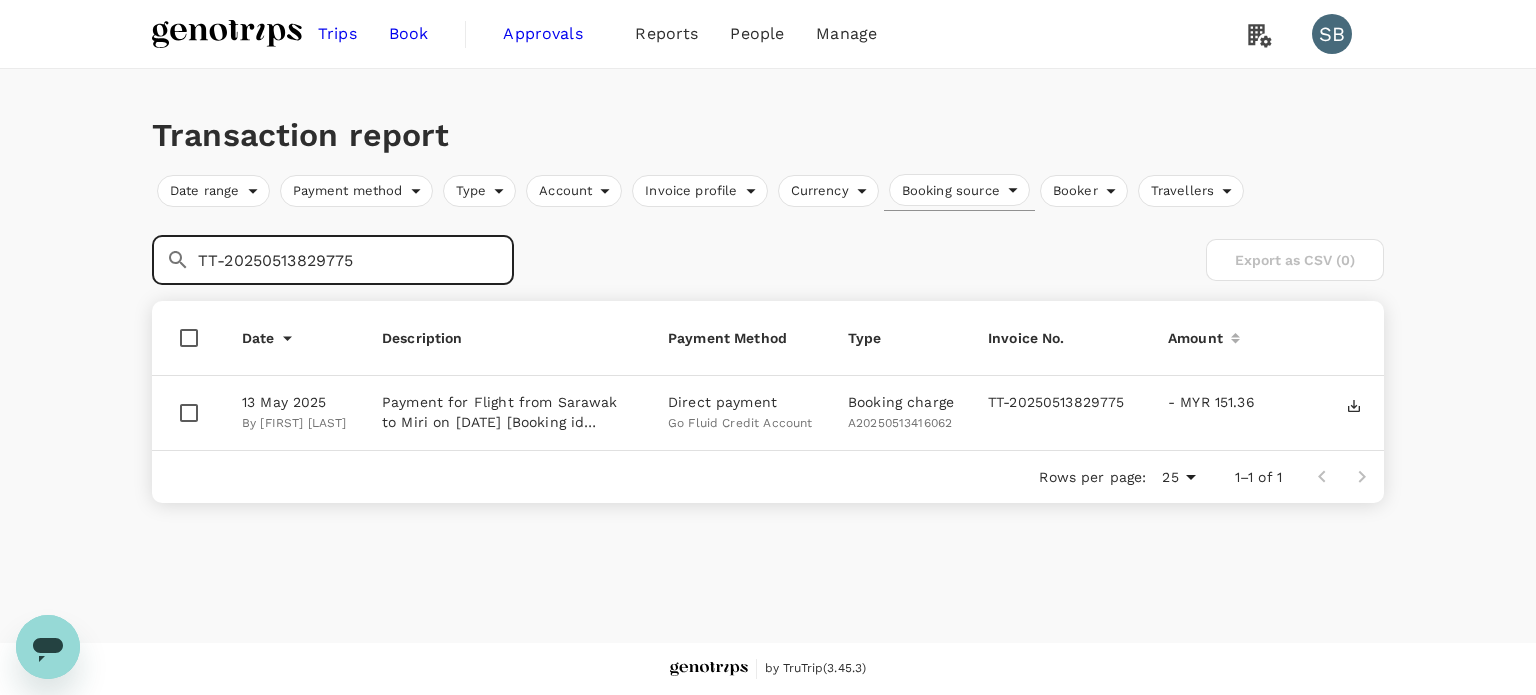 drag, startPoint x: 368, startPoint y: 254, endPoint x: 191, endPoint y: 249, distance: 177.0706 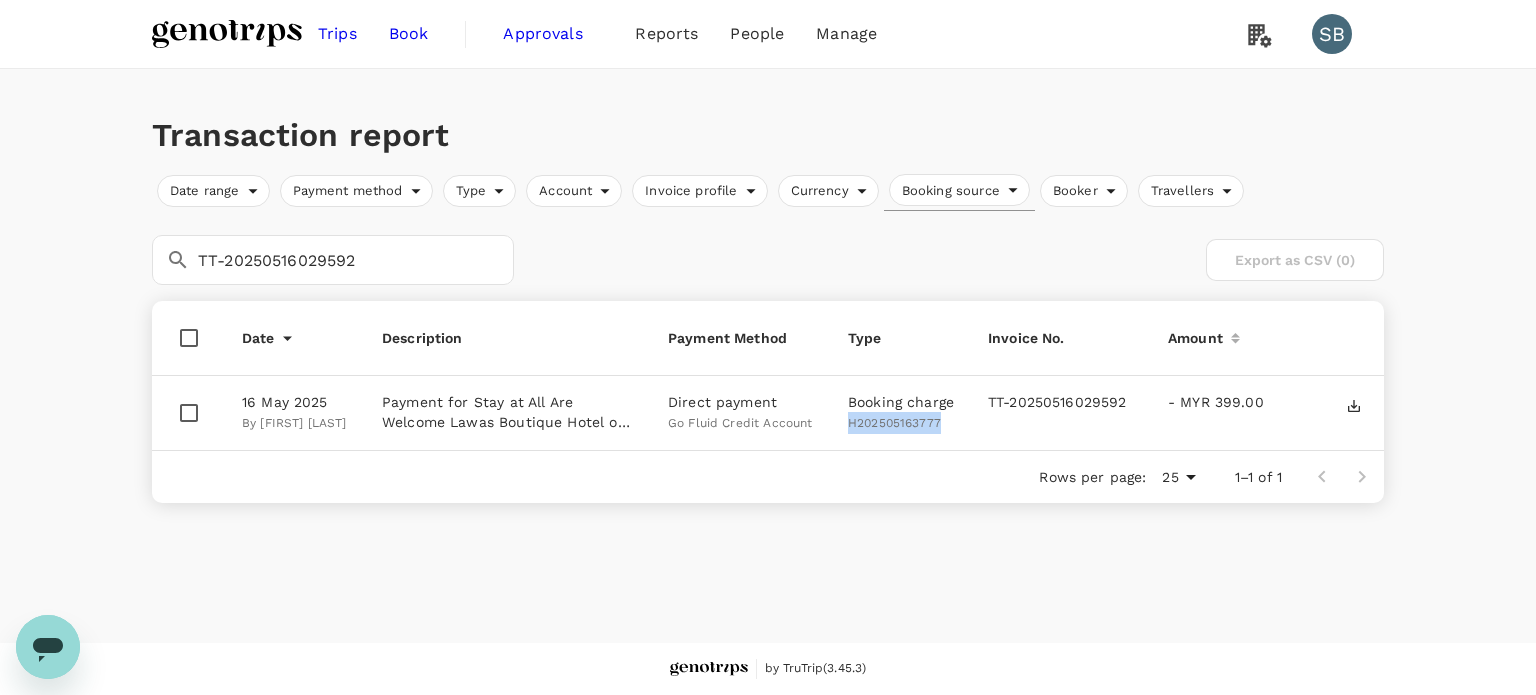 drag, startPoint x: 944, startPoint y: 423, endPoint x: 850, endPoint y: 423, distance: 94 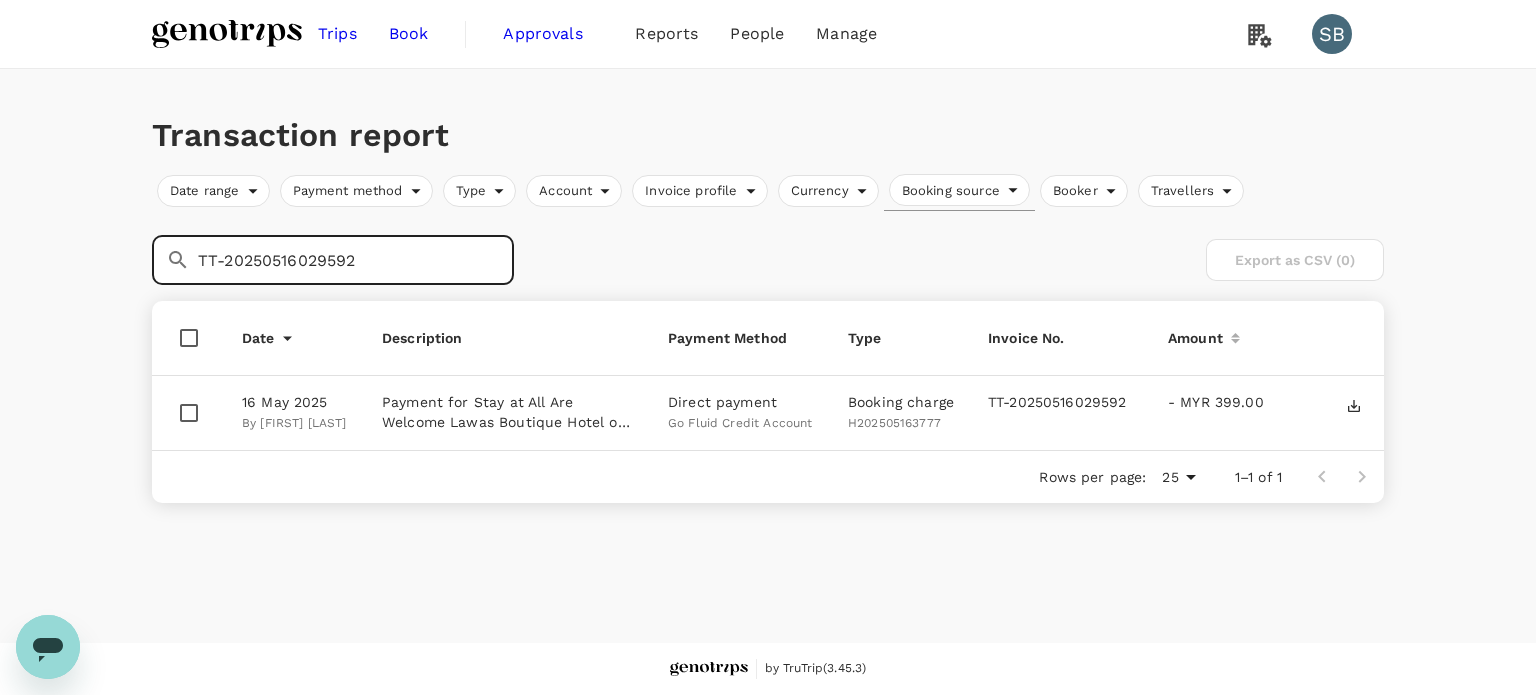 drag, startPoint x: 384, startPoint y: 267, endPoint x: 162, endPoint y: 255, distance: 222.32408 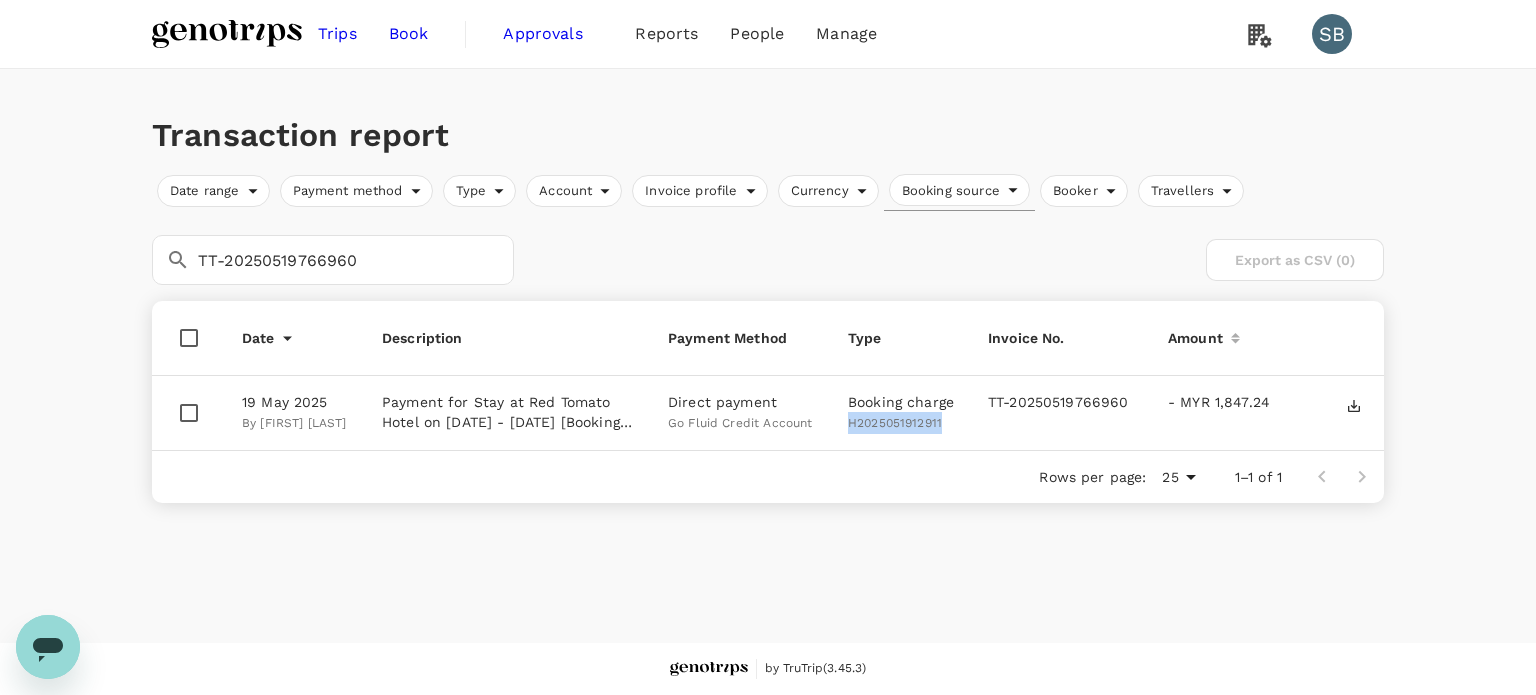 drag, startPoint x: 944, startPoint y: 423, endPoint x: 851, endPoint y: 422, distance: 93.00538 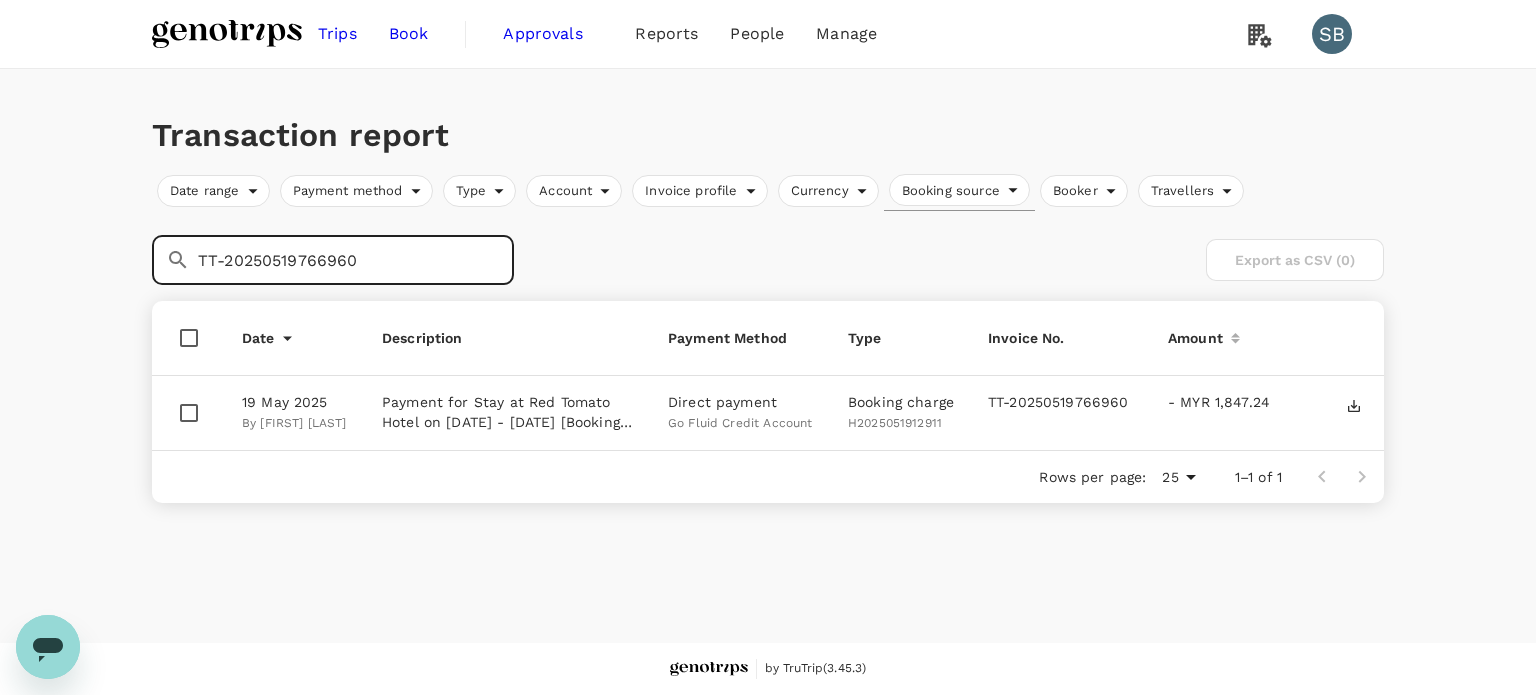 drag, startPoint x: 393, startPoint y: 266, endPoint x: 119, endPoint y: 237, distance: 275.5304 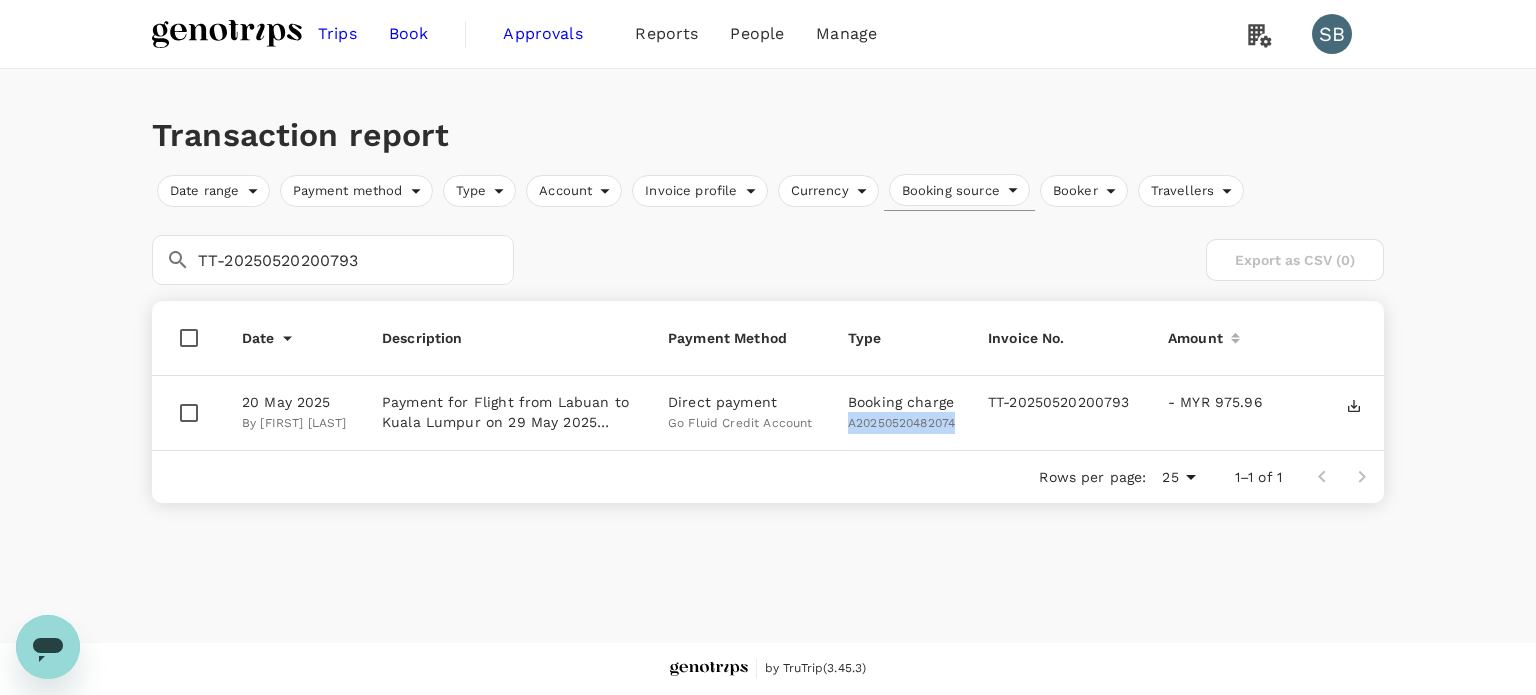 drag, startPoint x: 958, startPoint y: 421, endPoint x: 847, endPoint y: 427, distance: 111.16204 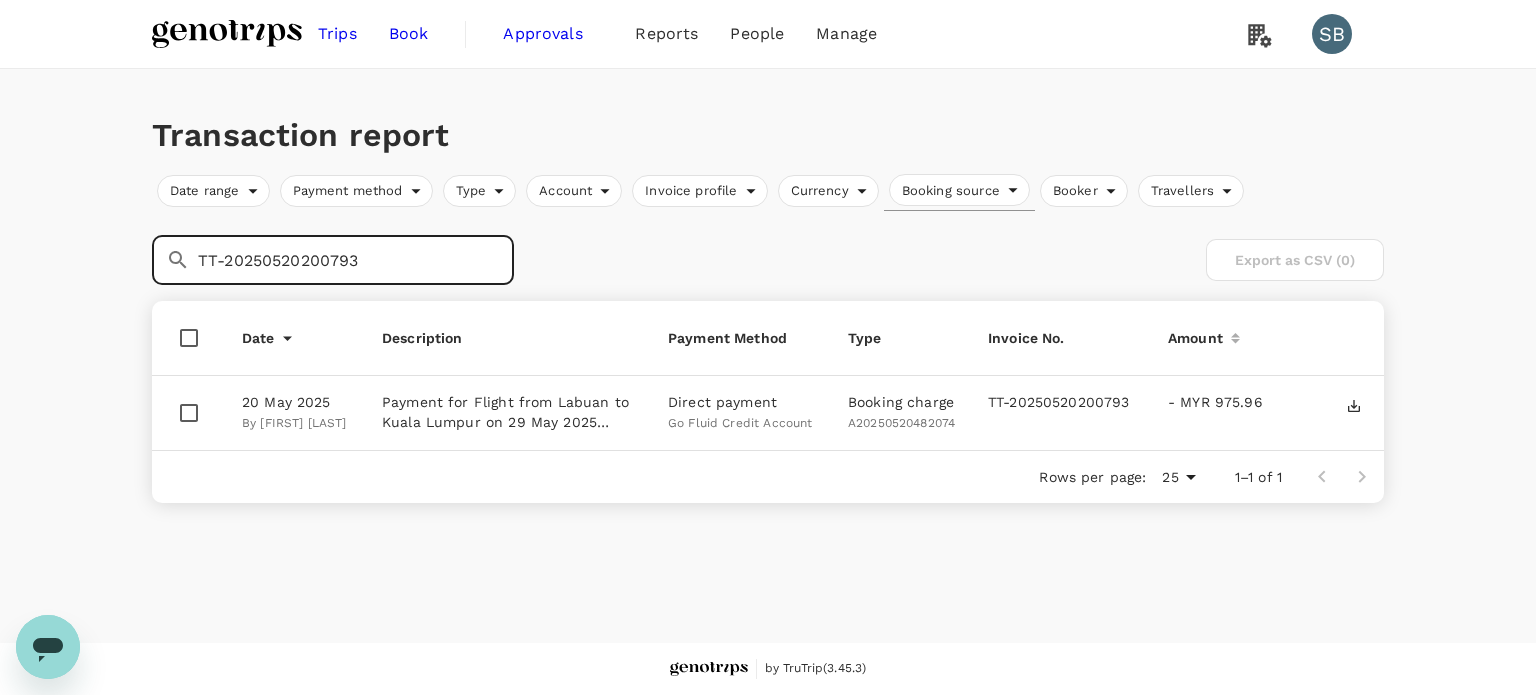 drag, startPoint x: 370, startPoint y: 258, endPoint x: 124, endPoint y: 223, distance: 248.47736 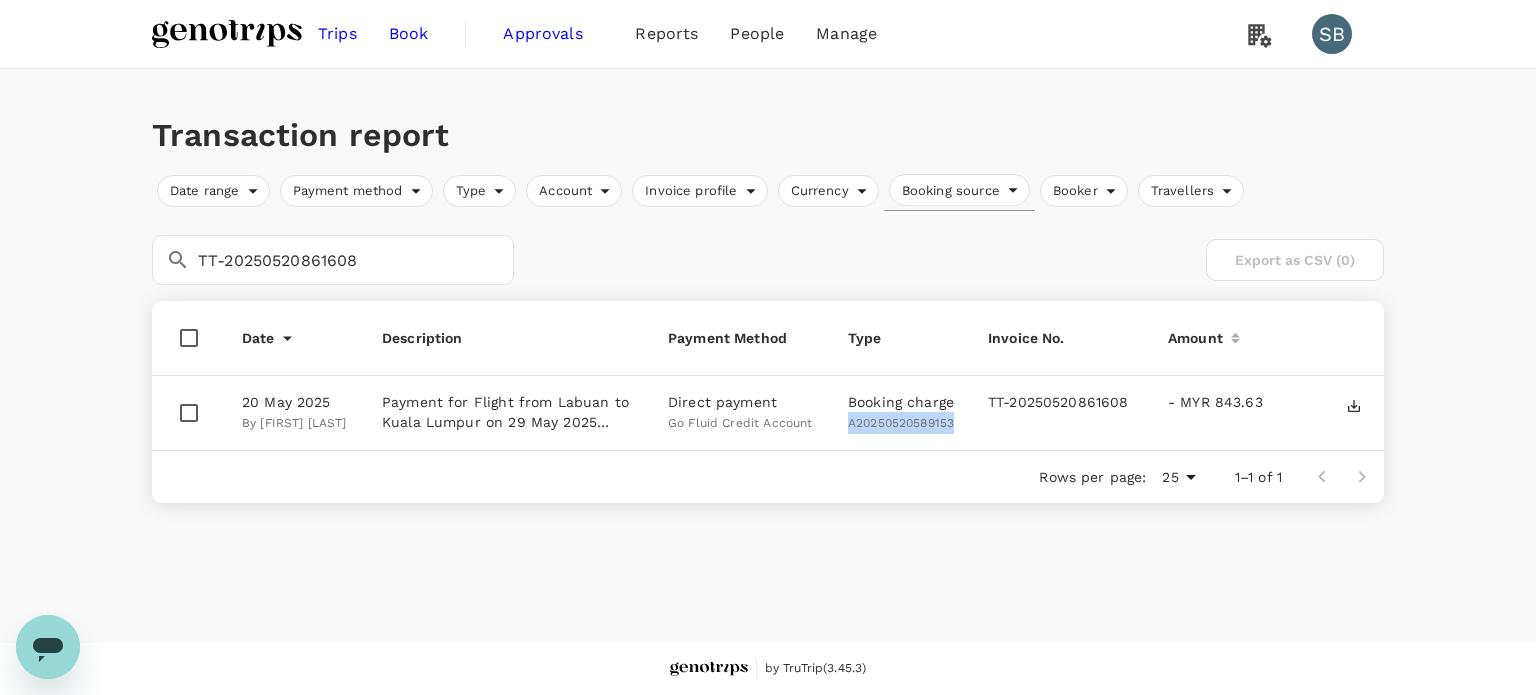 drag, startPoint x: 956, startPoint y: 419, endPoint x: 850, endPoint y: 430, distance: 106.56923 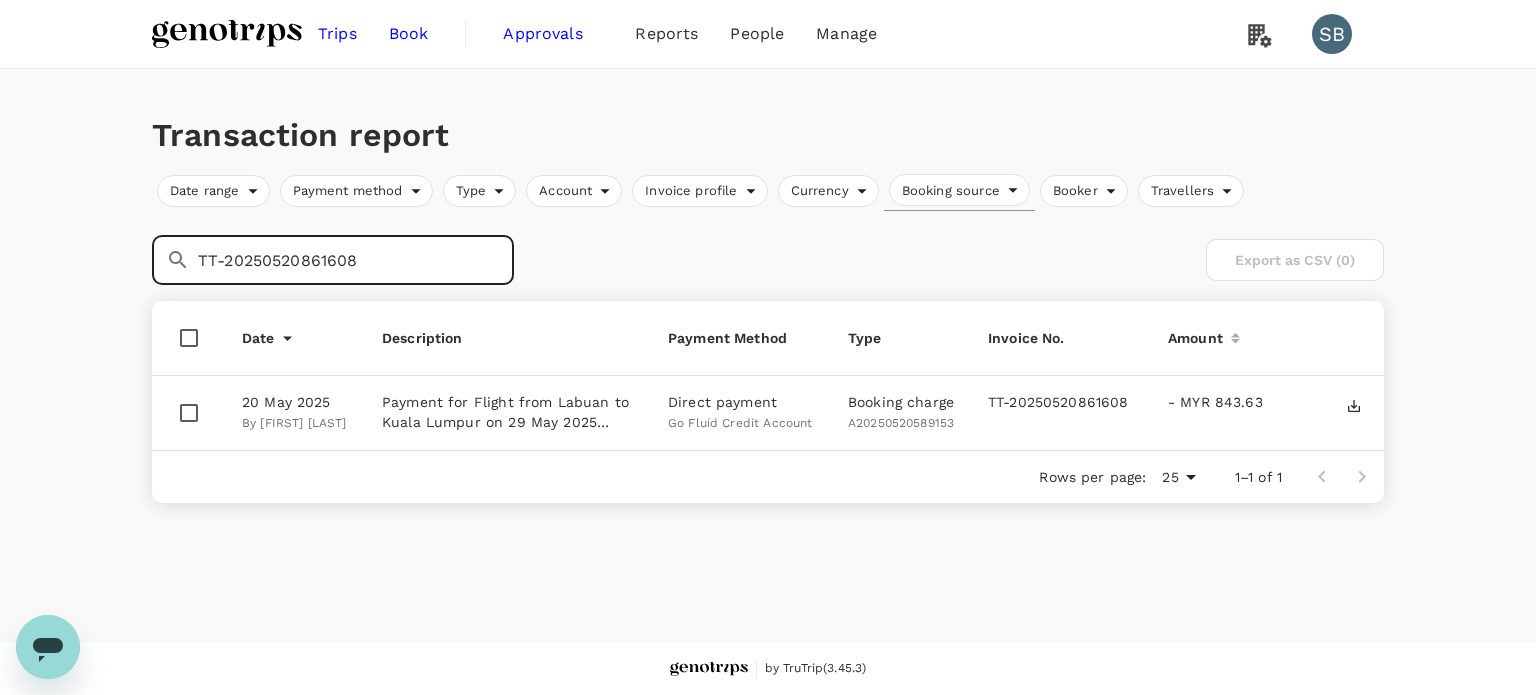 drag, startPoint x: 362, startPoint y: 262, endPoint x: 197, endPoint y: 258, distance: 165.04848 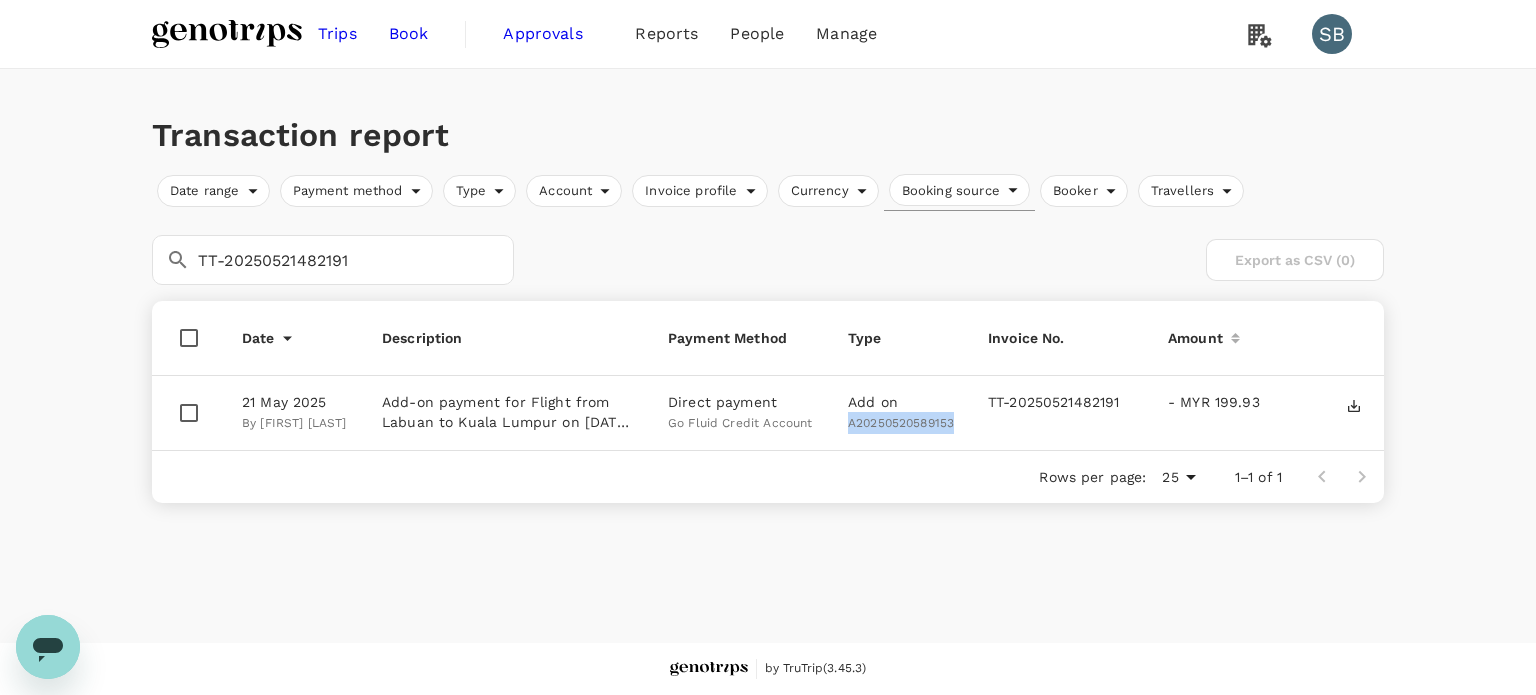 drag, startPoint x: 948, startPoint y: 427, endPoint x: 845, endPoint y: 431, distance: 103.077644 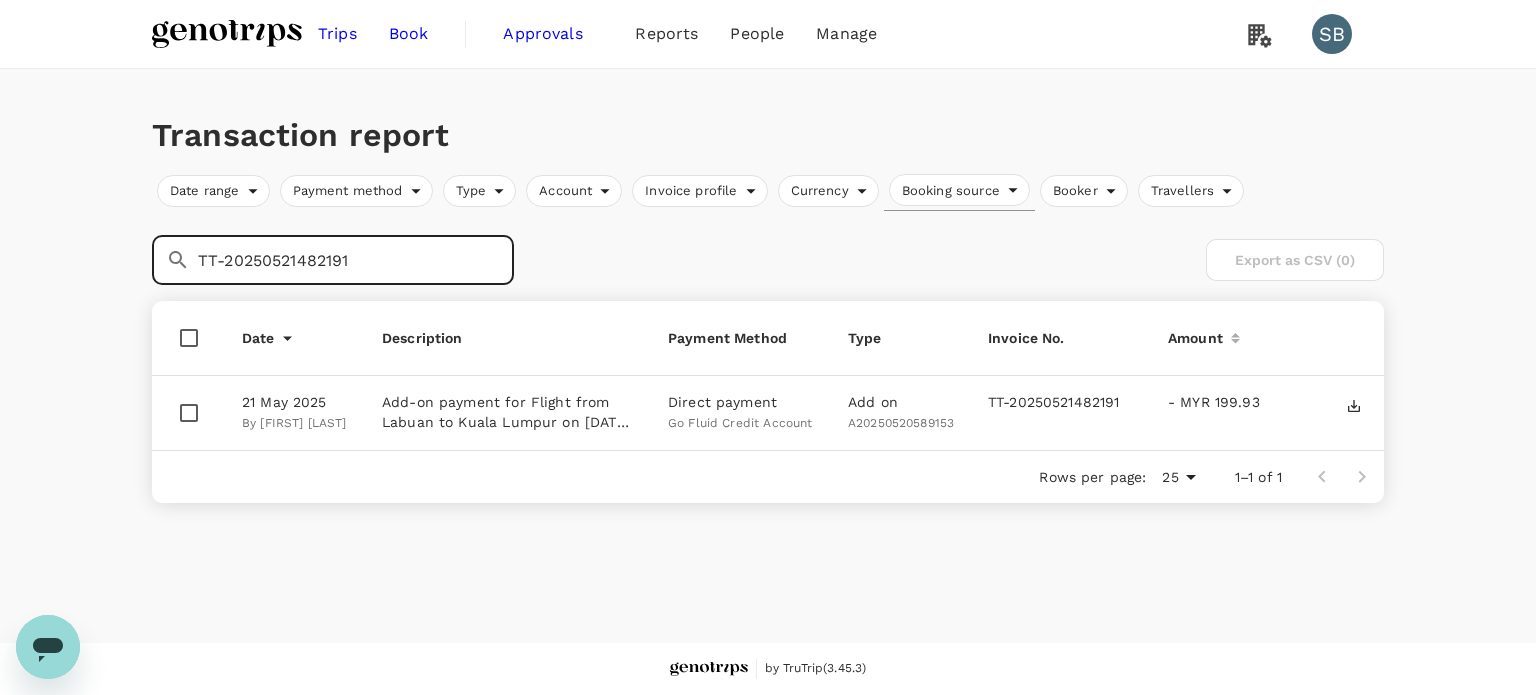 drag, startPoint x: 366, startPoint y: 255, endPoint x: 191, endPoint y: 241, distance: 175.55911 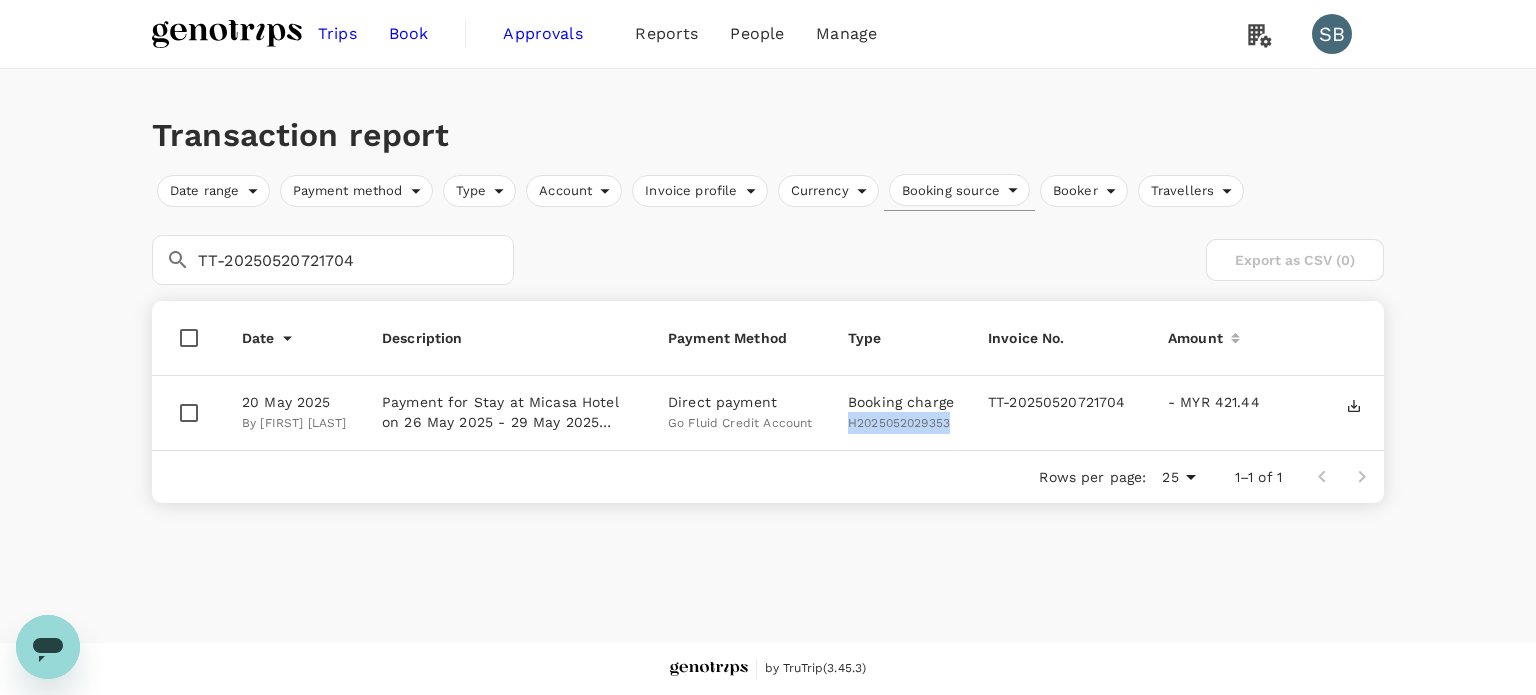 drag, startPoint x: 955, startPoint y: 425, endPoint x: 850, endPoint y: 422, distance: 105.04285 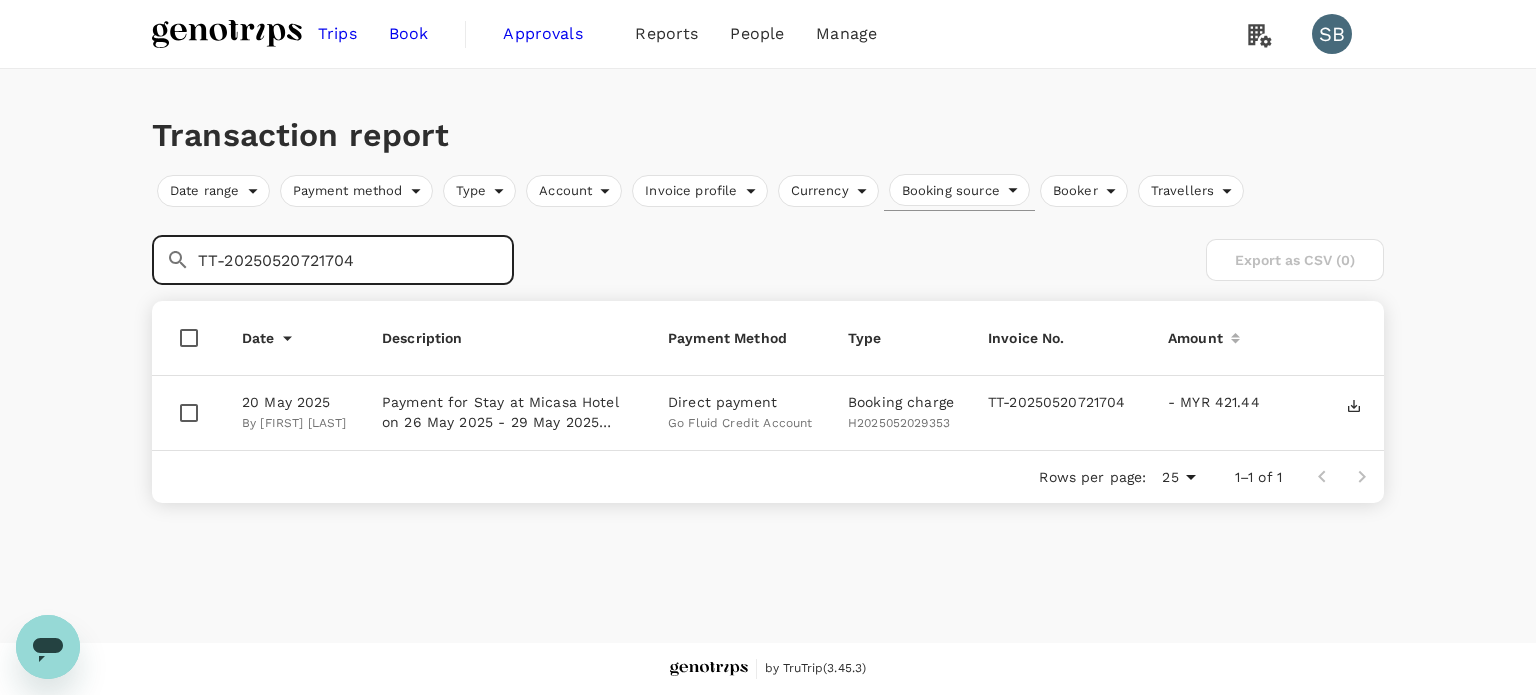 drag, startPoint x: 392, startPoint y: 261, endPoint x: 175, endPoint y: 231, distance: 219.06392 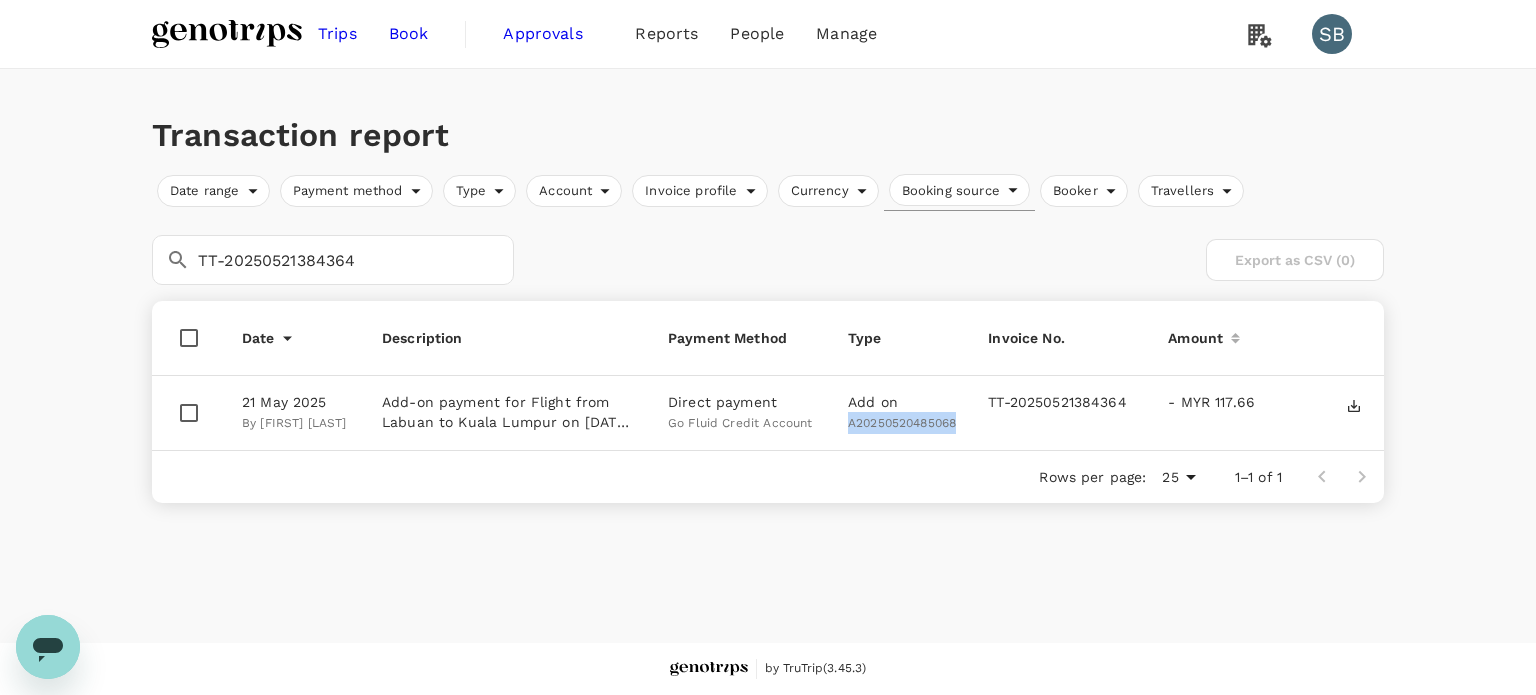 drag, startPoint x: 960, startPoint y: 423, endPoint x: 846, endPoint y: 419, distance: 114.07015 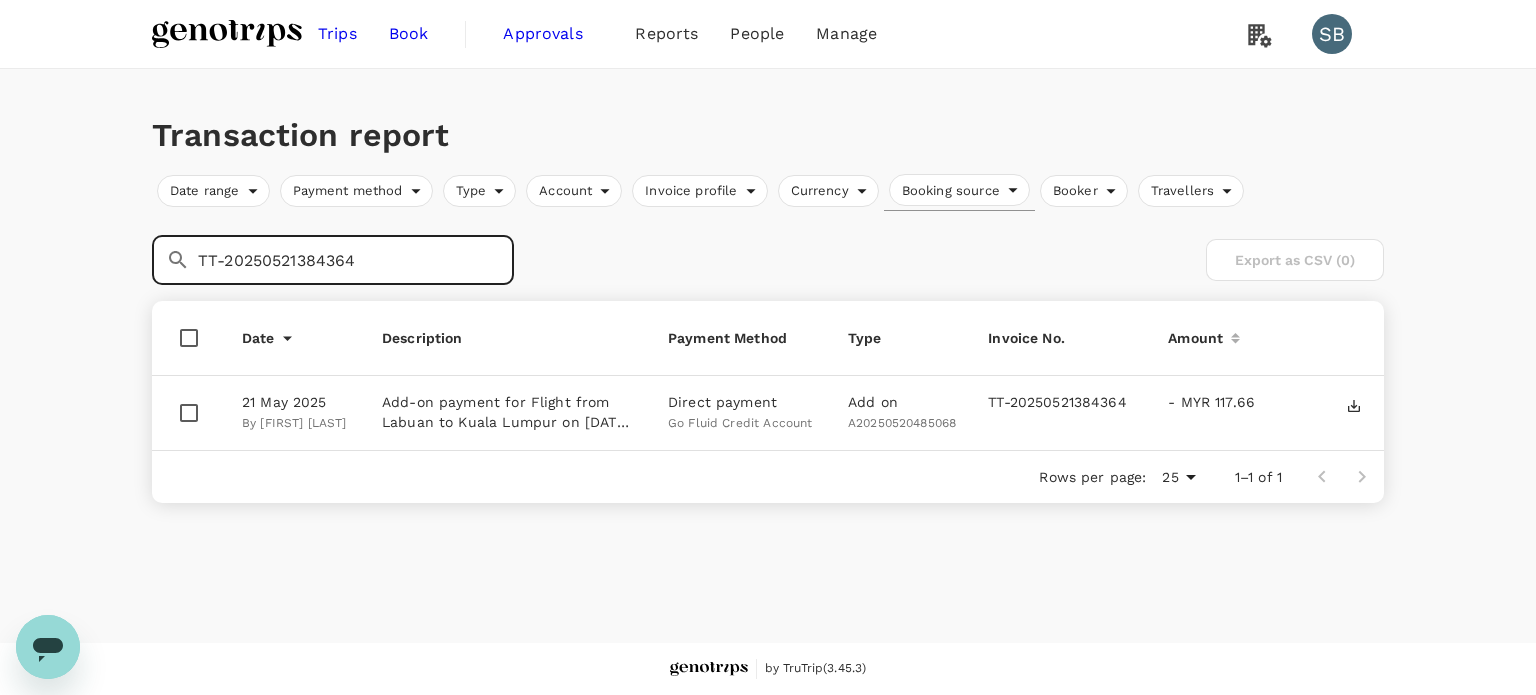 drag, startPoint x: 390, startPoint y: 267, endPoint x: 180, endPoint y: 246, distance: 211.0474 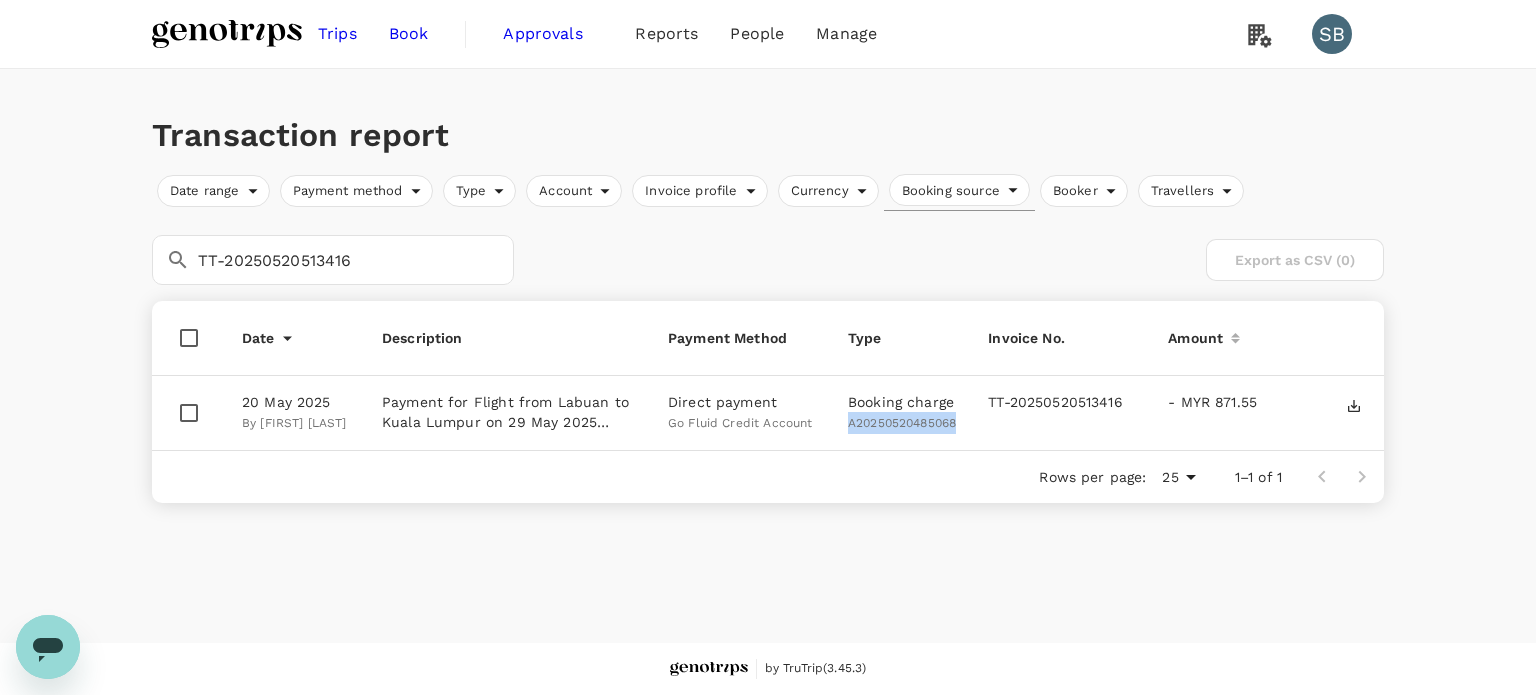 drag, startPoint x: 962, startPoint y: 424, endPoint x: 851, endPoint y: 419, distance: 111.11256 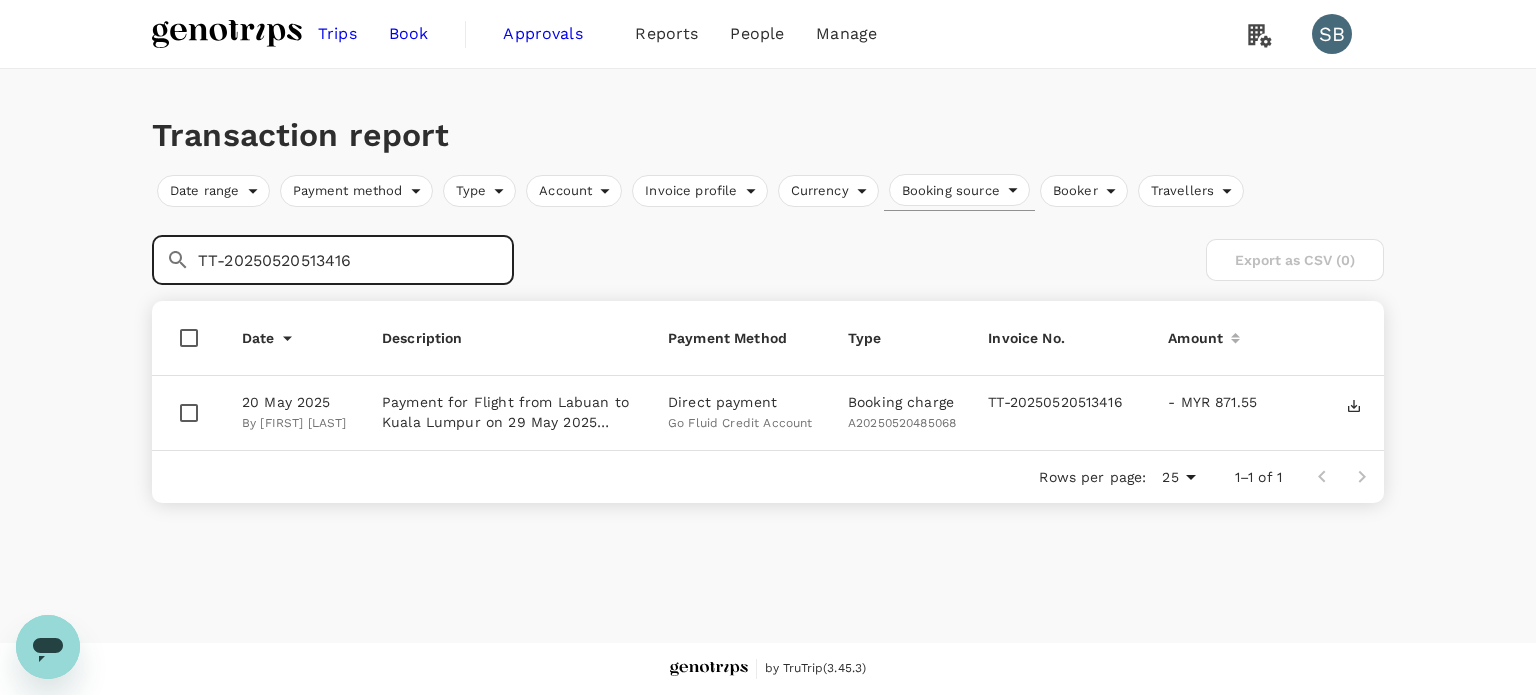 drag, startPoint x: 363, startPoint y: 260, endPoint x: 136, endPoint y: 239, distance: 227.9693 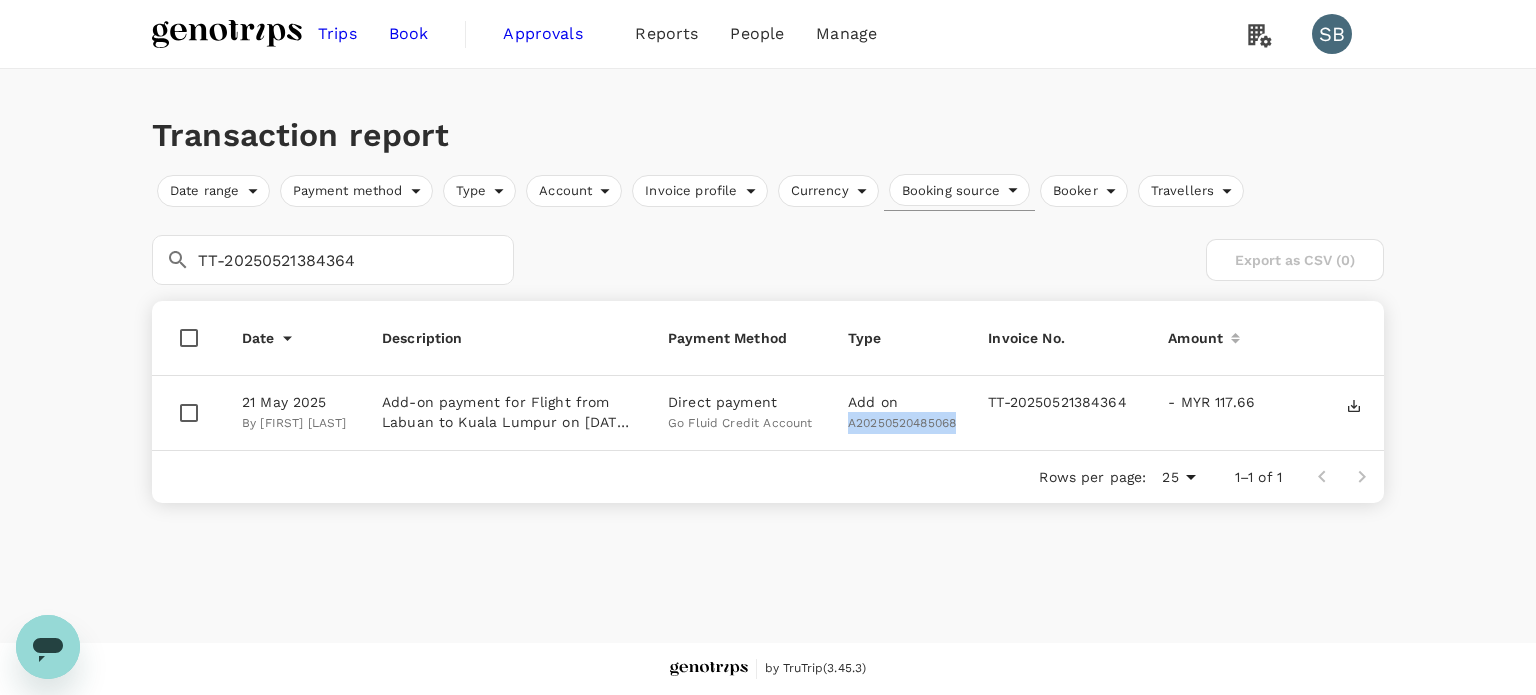 drag, startPoint x: 967, startPoint y: 422, endPoint x: 850, endPoint y: 426, distance: 117.06836 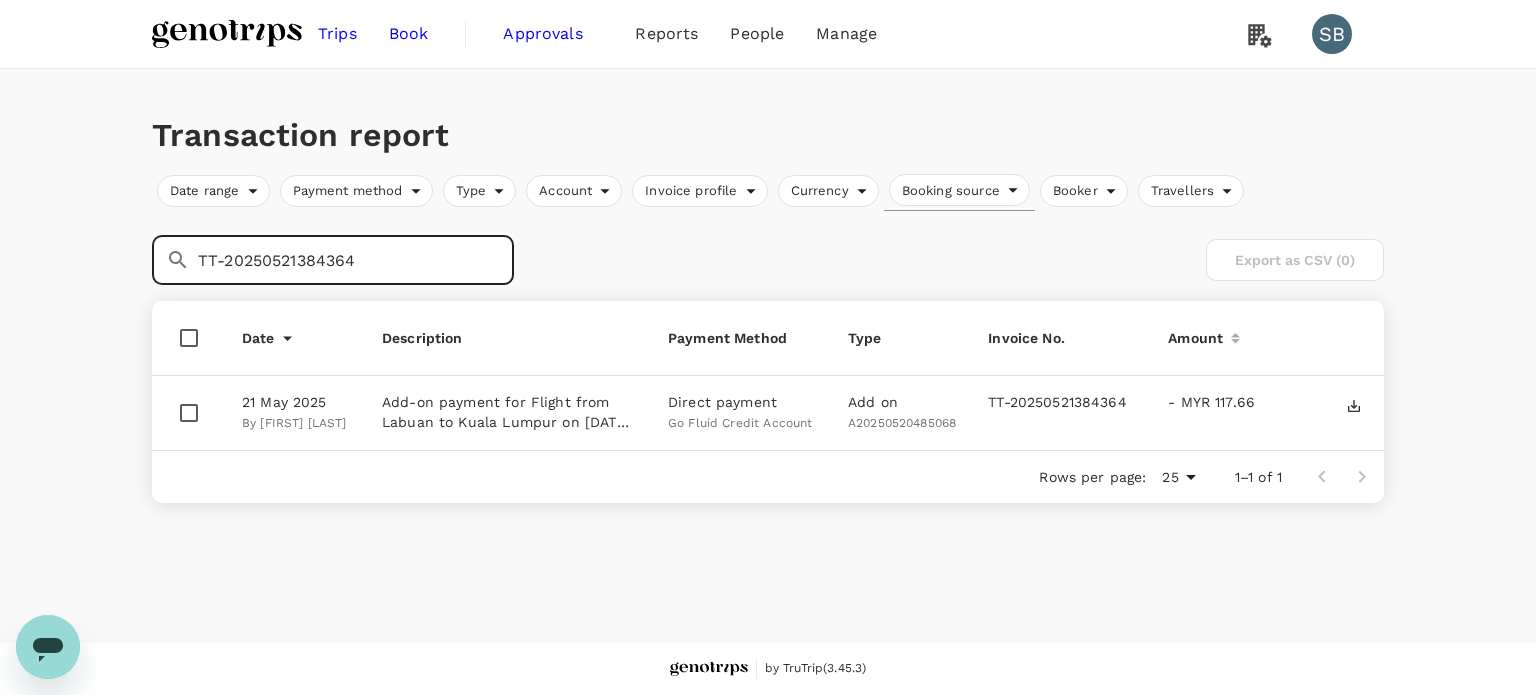 drag, startPoint x: 383, startPoint y: 263, endPoint x: 165, endPoint y: 247, distance: 218.58636 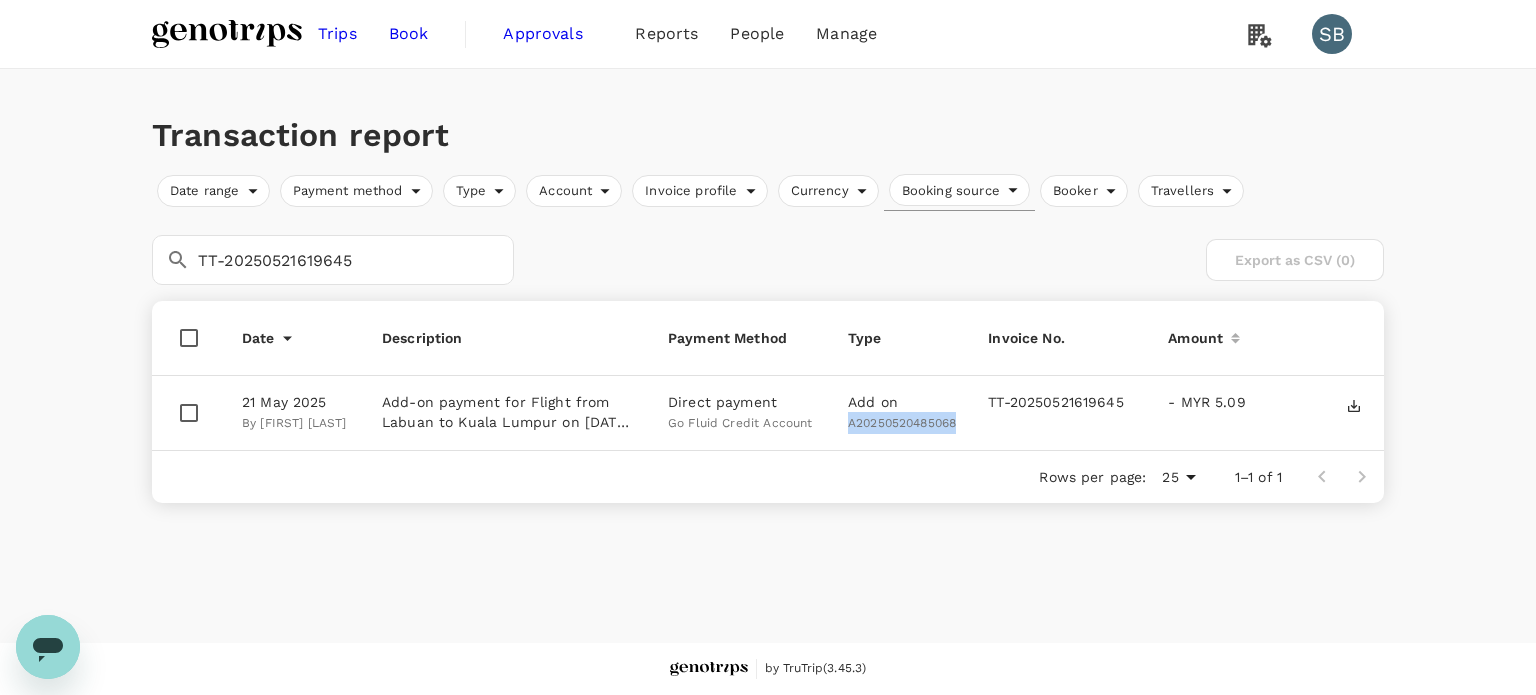 drag, startPoint x: 960, startPoint y: 422, endPoint x: 851, endPoint y: 423, distance: 109.004585 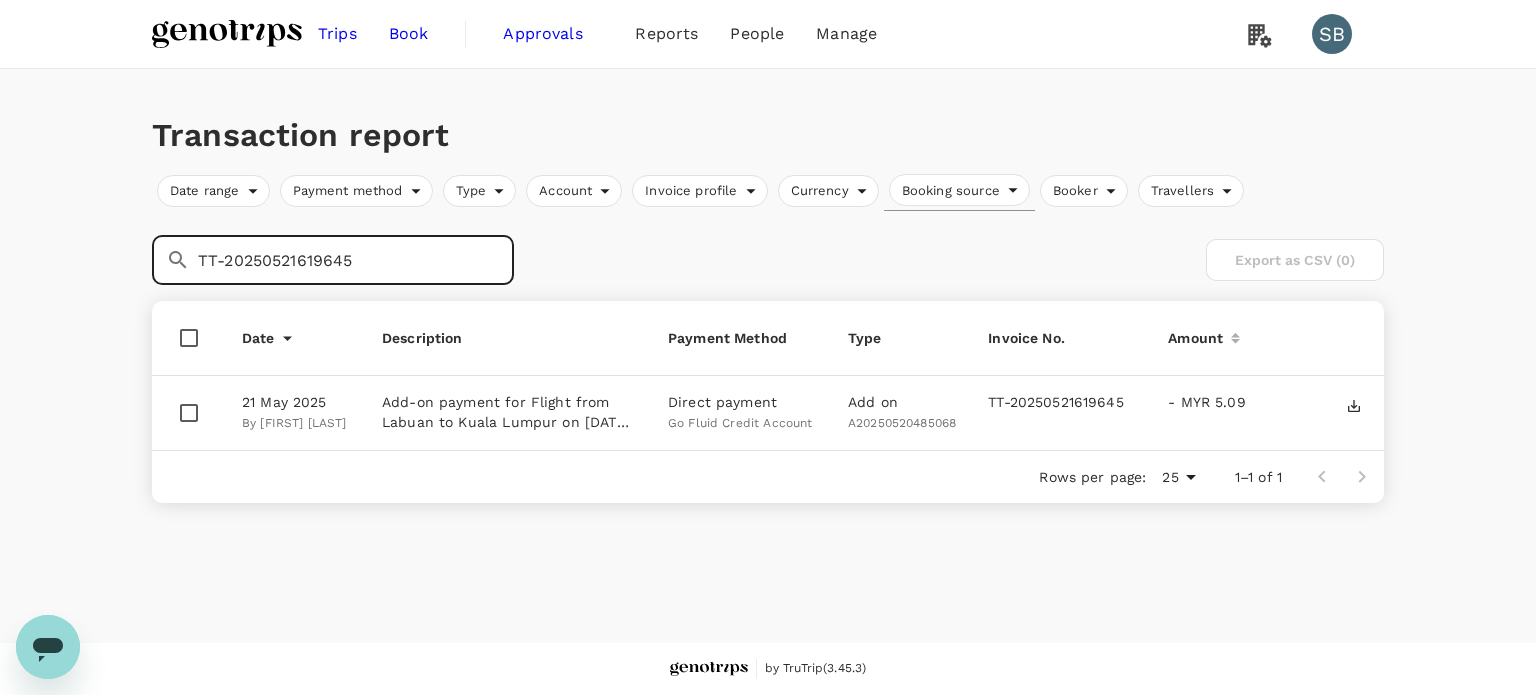 drag, startPoint x: 383, startPoint y: 242, endPoint x: 100, endPoint y: 241, distance: 283.00177 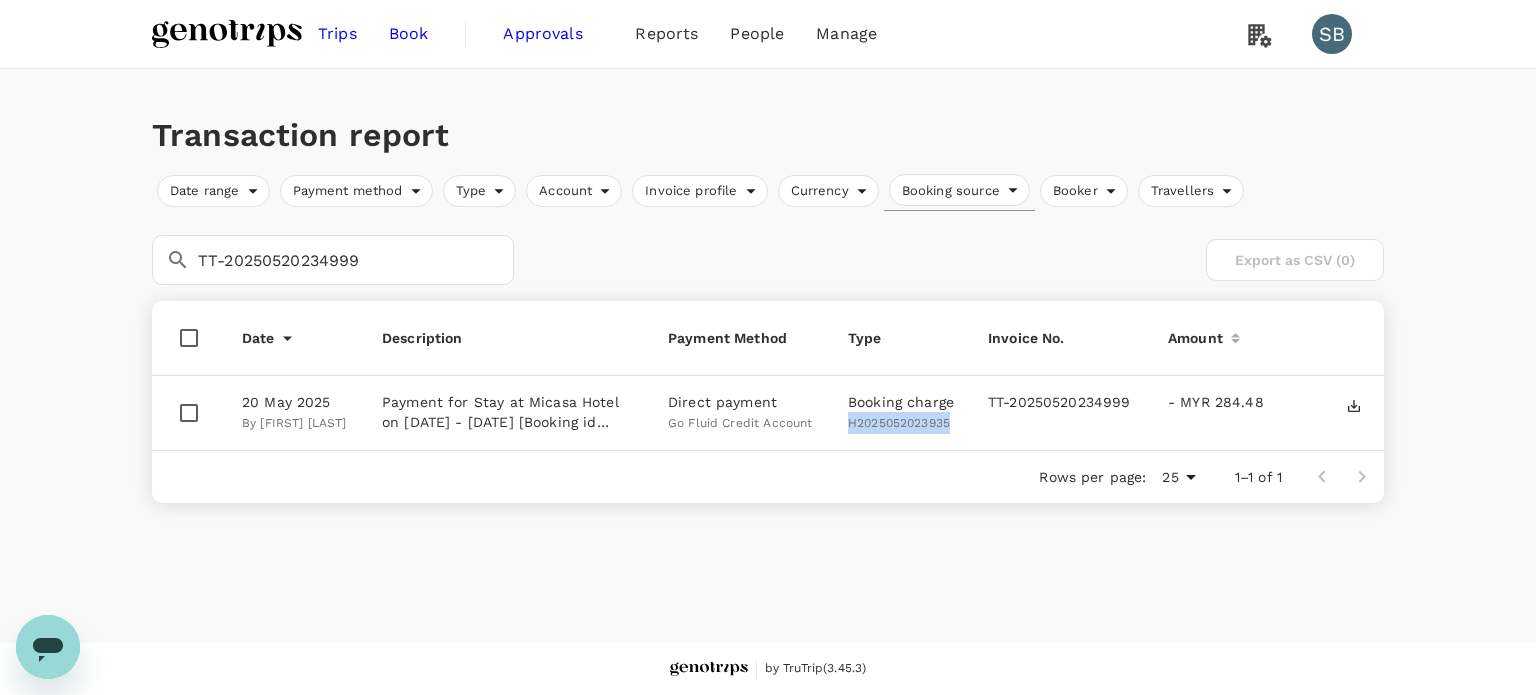 drag, startPoint x: 956, startPoint y: 426, endPoint x: 850, endPoint y: 434, distance: 106.30146 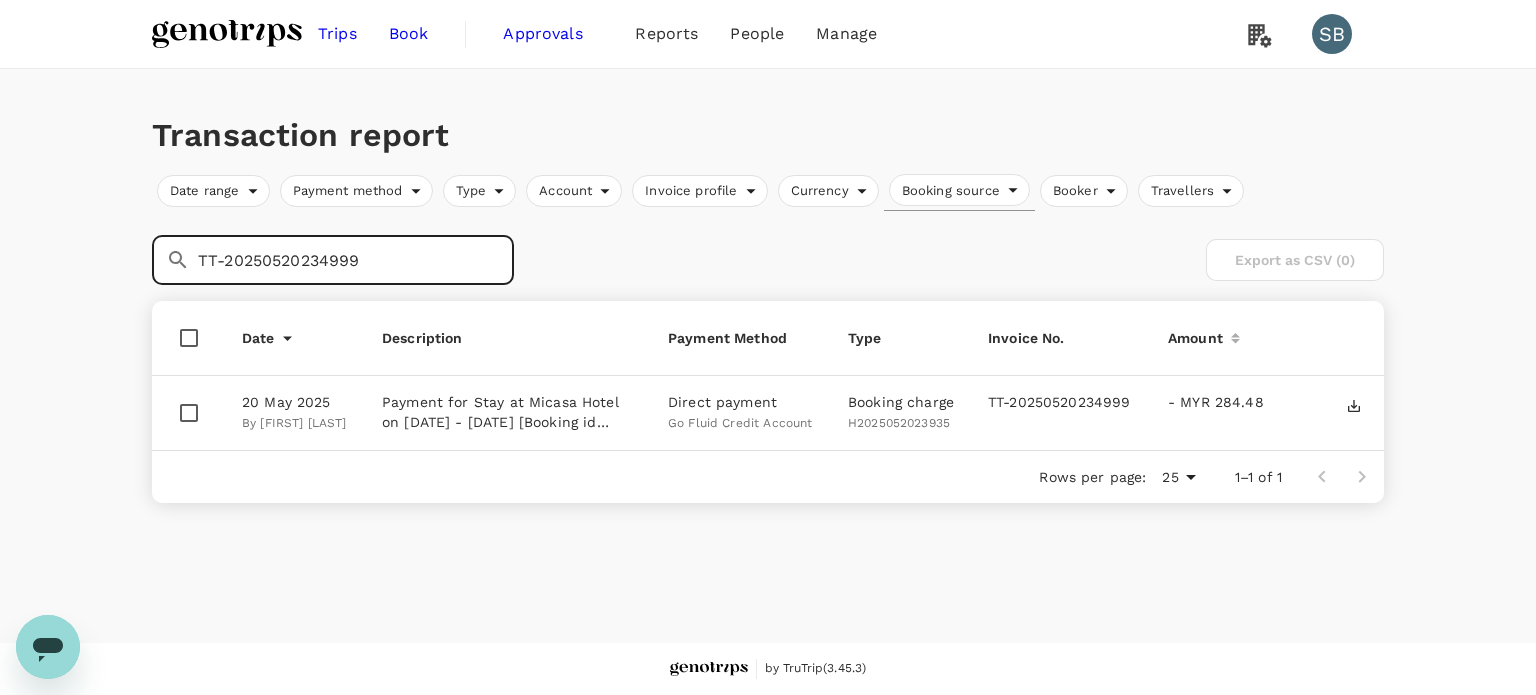 drag, startPoint x: 368, startPoint y: 251, endPoint x: 111, endPoint y: 244, distance: 257.0953 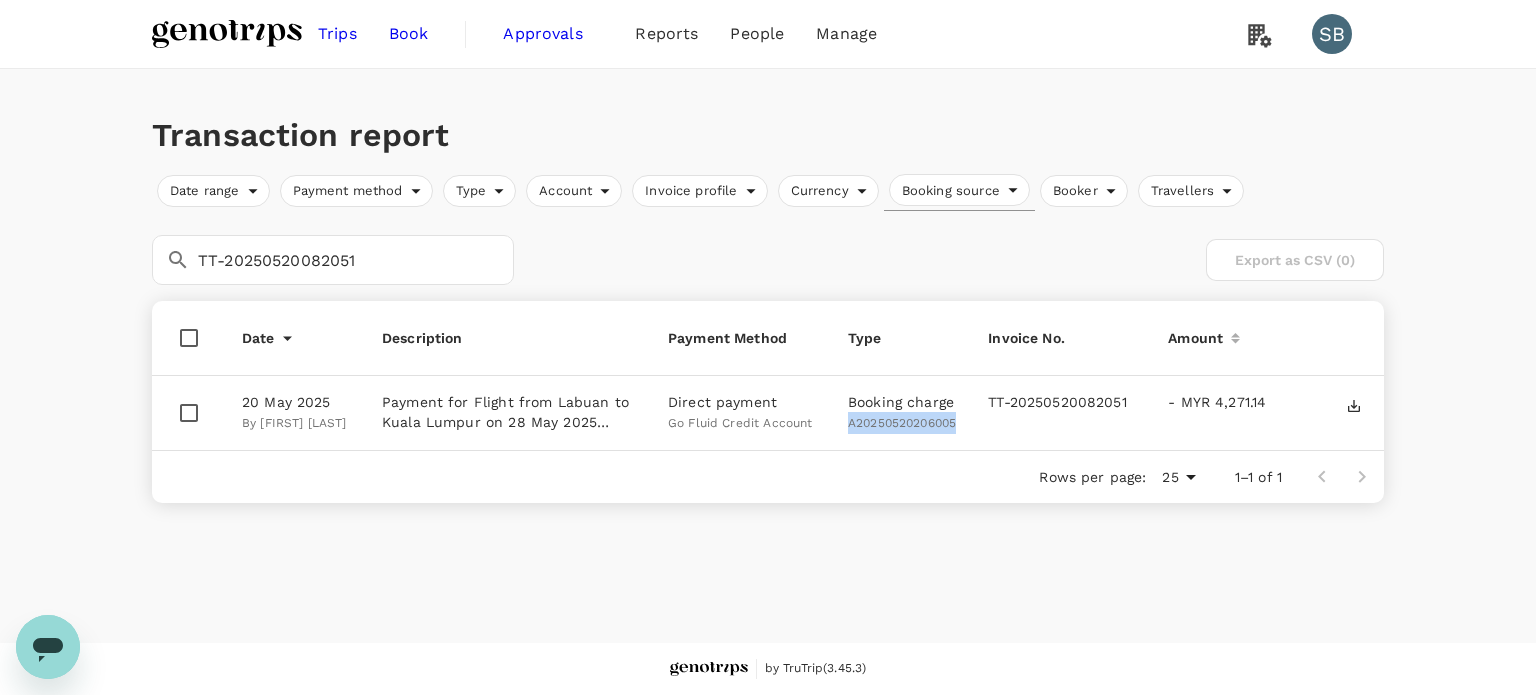 drag, startPoint x: 960, startPoint y: 423, endPoint x: 848, endPoint y: 421, distance: 112.01785 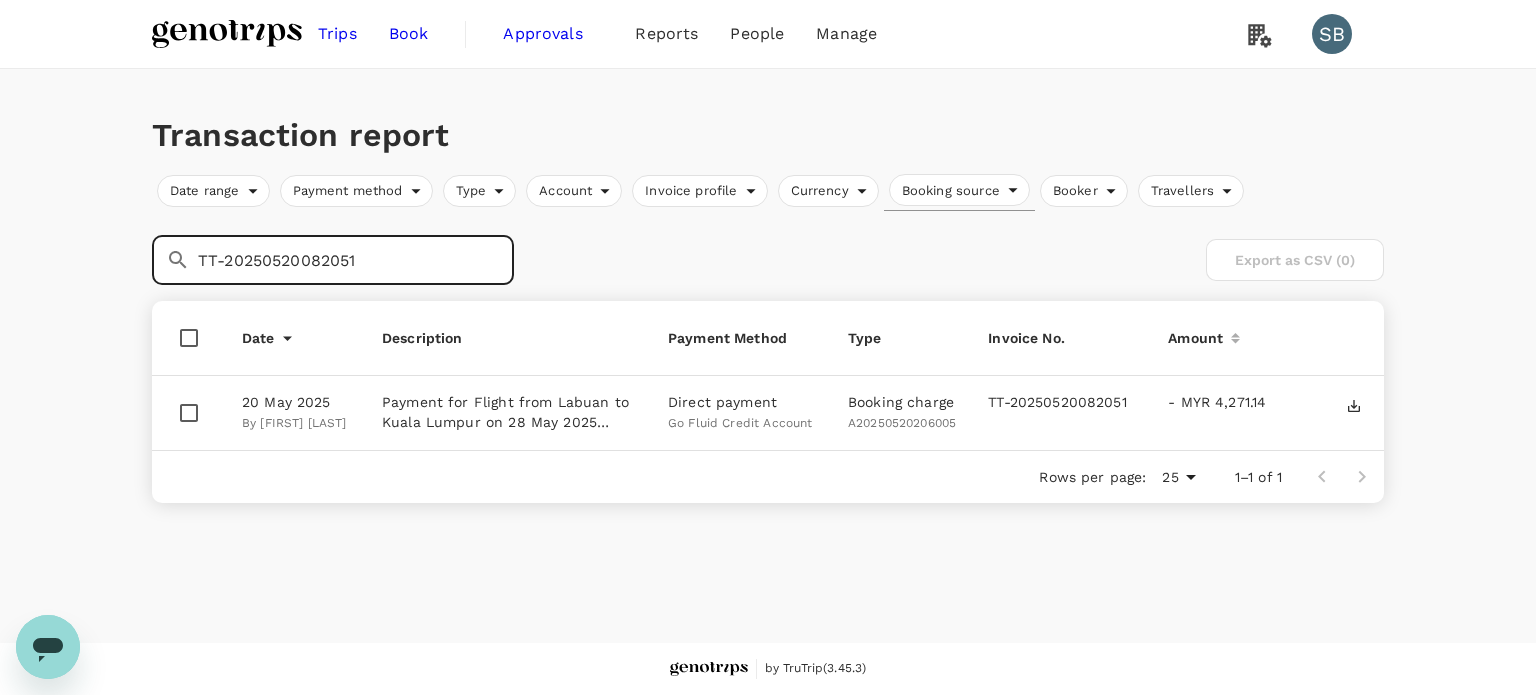 drag, startPoint x: 390, startPoint y: 262, endPoint x: 110, endPoint y: 235, distance: 281.29877 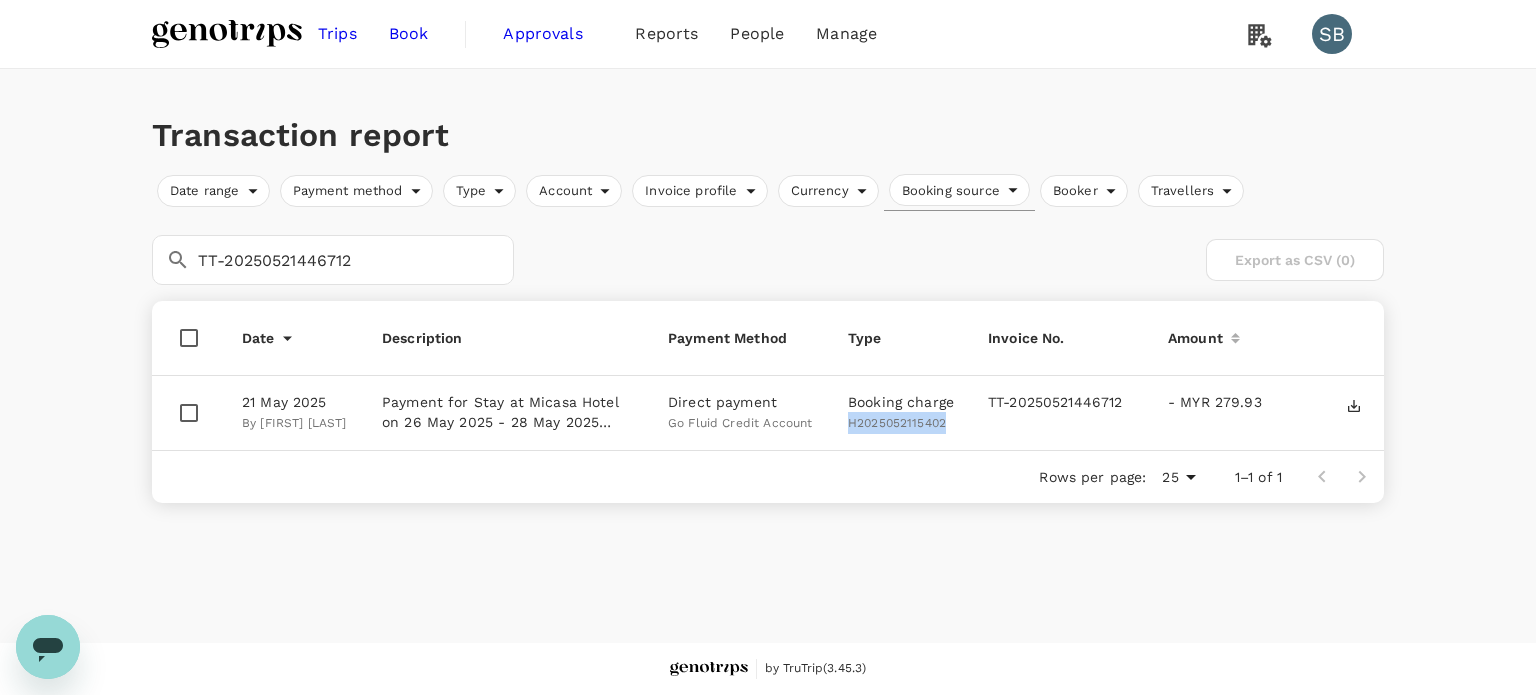 drag, startPoint x: 955, startPoint y: 427, endPoint x: 850, endPoint y: 423, distance: 105.076164 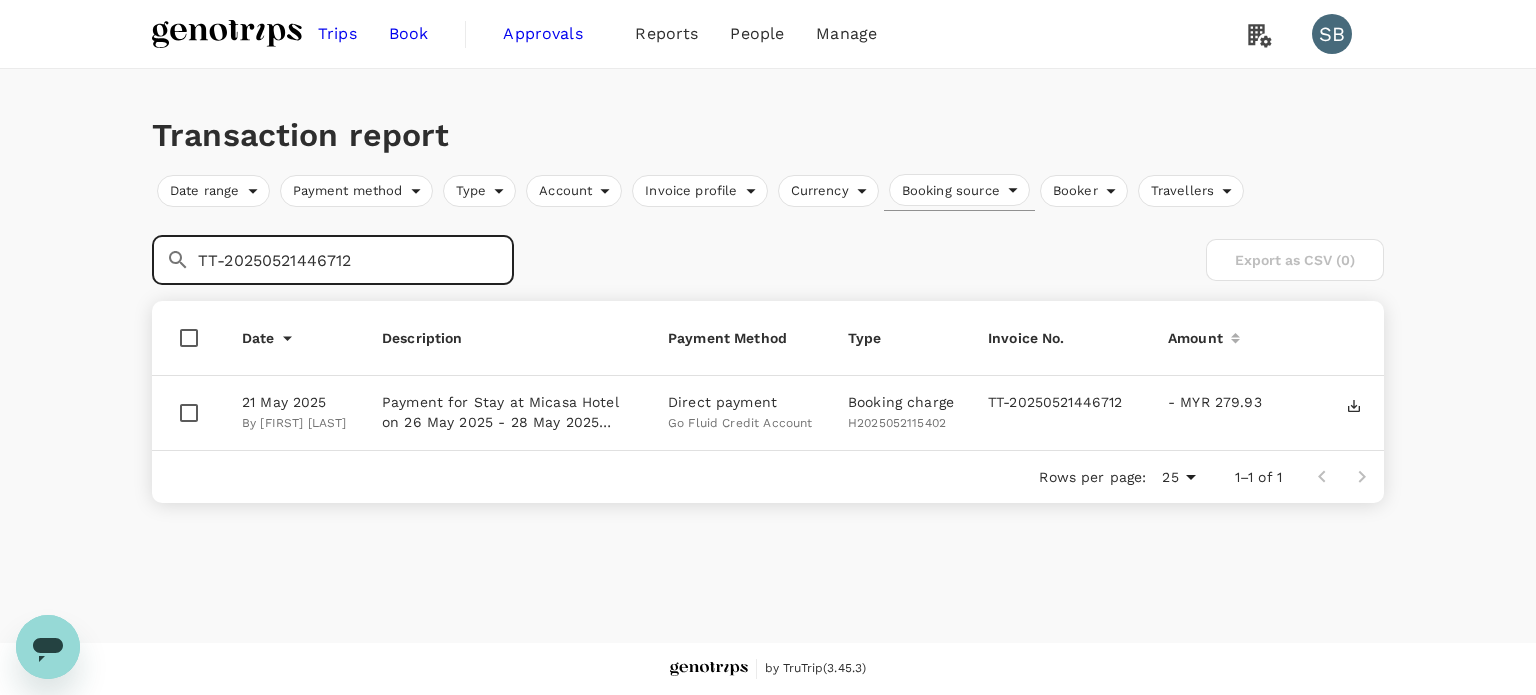 drag, startPoint x: 396, startPoint y: 262, endPoint x: 100, endPoint y: 235, distance: 297.22888 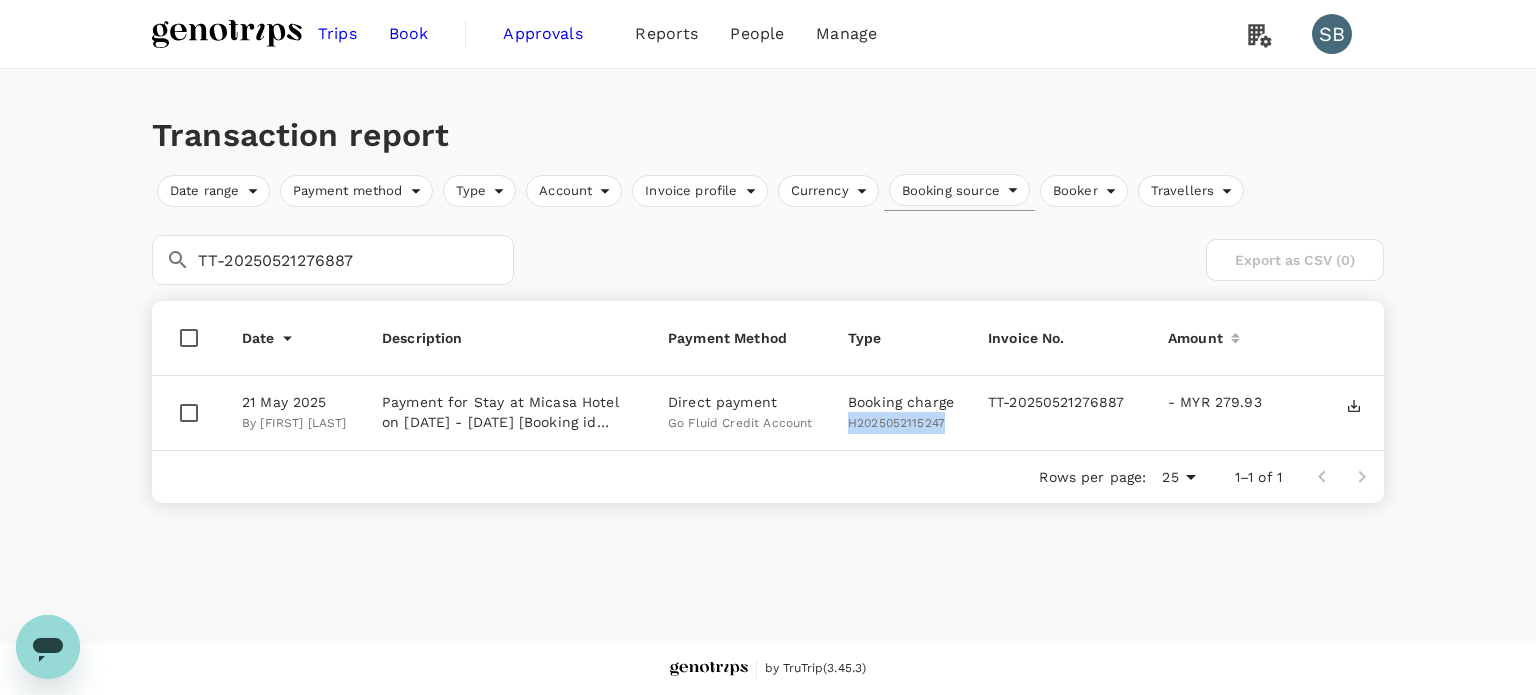 drag, startPoint x: 944, startPoint y: 420, endPoint x: 850, endPoint y: 423, distance: 94.04786 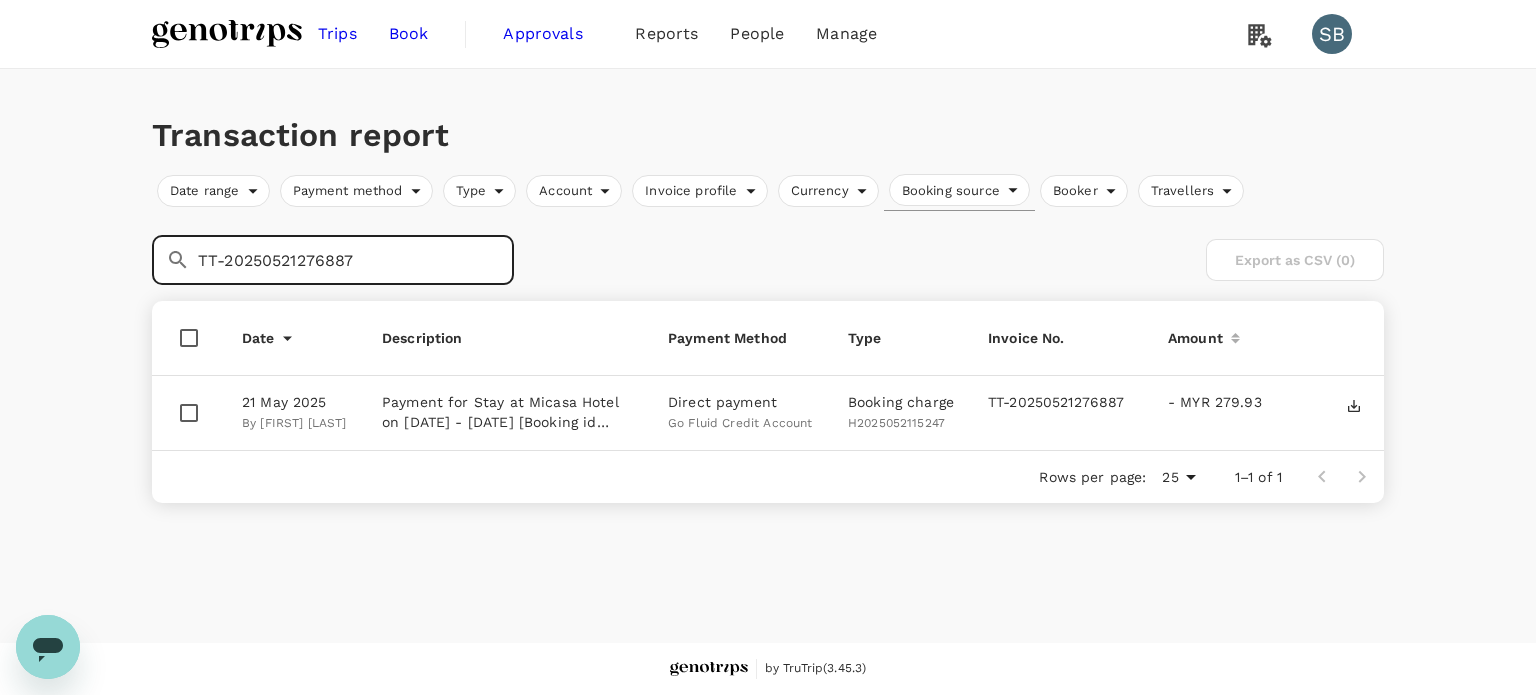 drag, startPoint x: 276, startPoint y: 242, endPoint x: 104, endPoint y: 238, distance: 172.04651 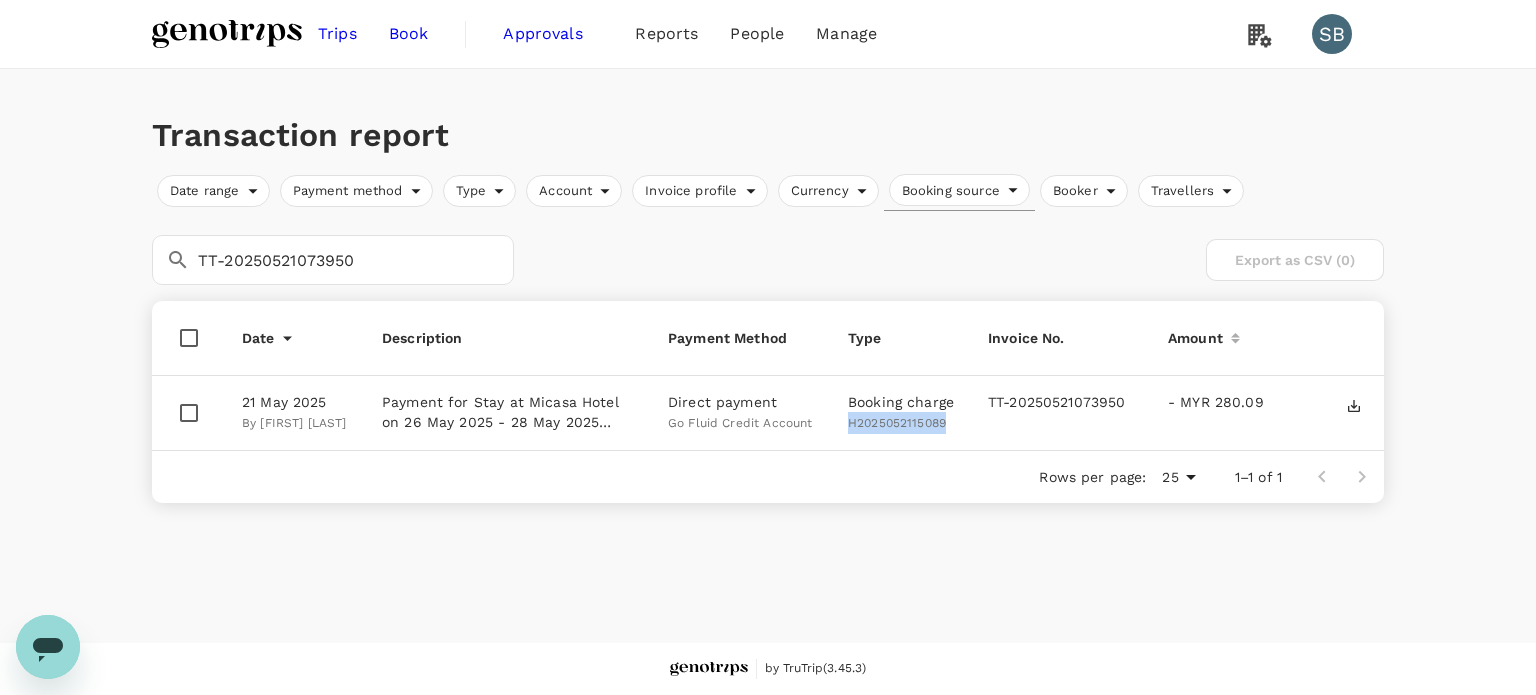 drag, startPoint x: 949, startPoint y: 425, endPoint x: 848, endPoint y: 420, distance: 101.12369 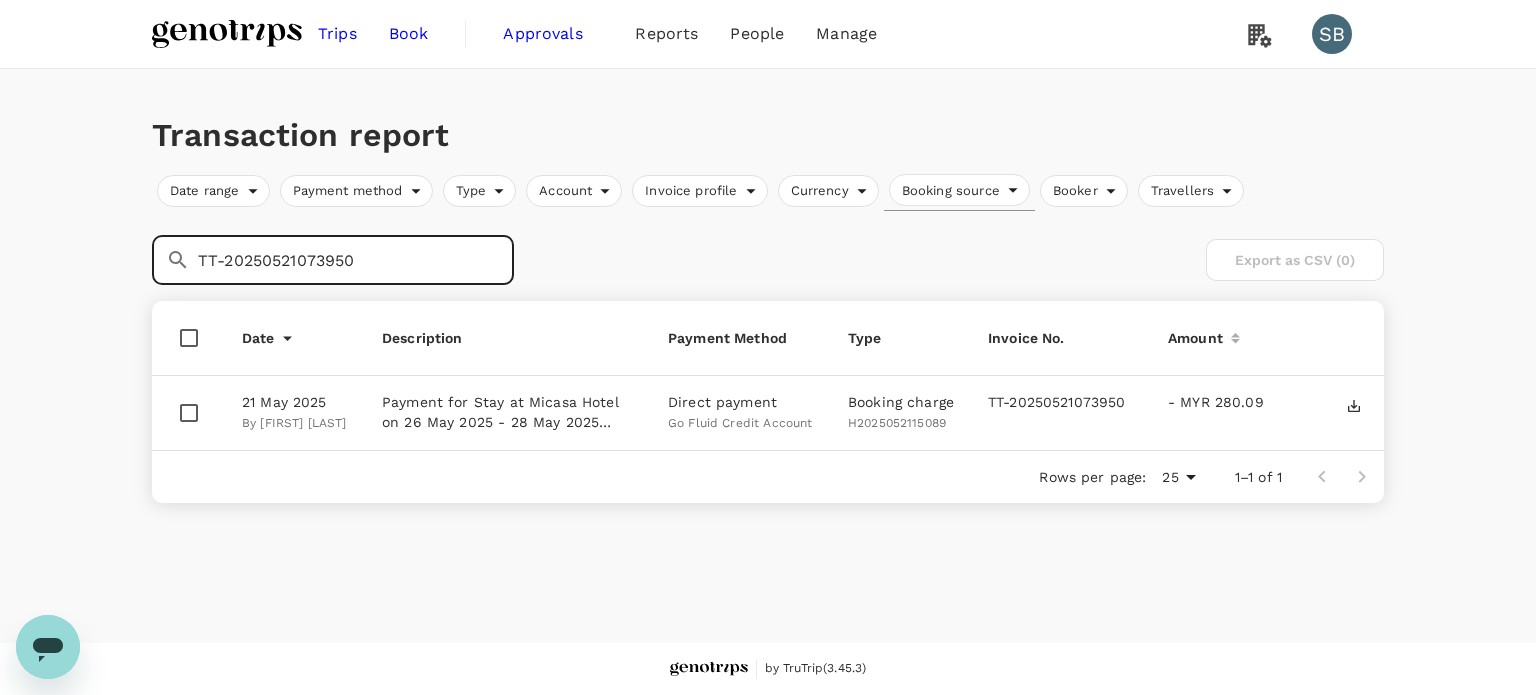 drag, startPoint x: 220, startPoint y: 261, endPoint x: 97, endPoint y: 249, distance: 123.58398 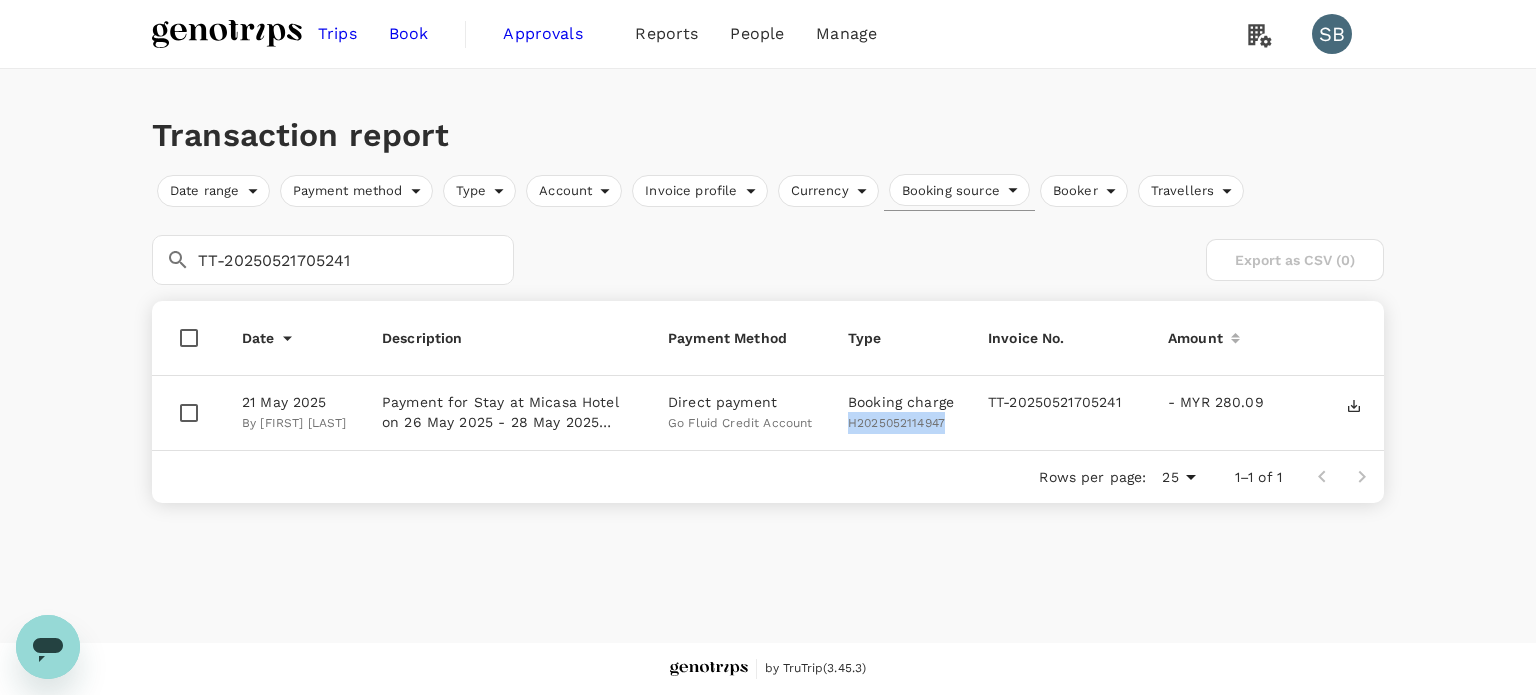 drag, startPoint x: 949, startPoint y: 419, endPoint x: 850, endPoint y: 420, distance: 99.00505 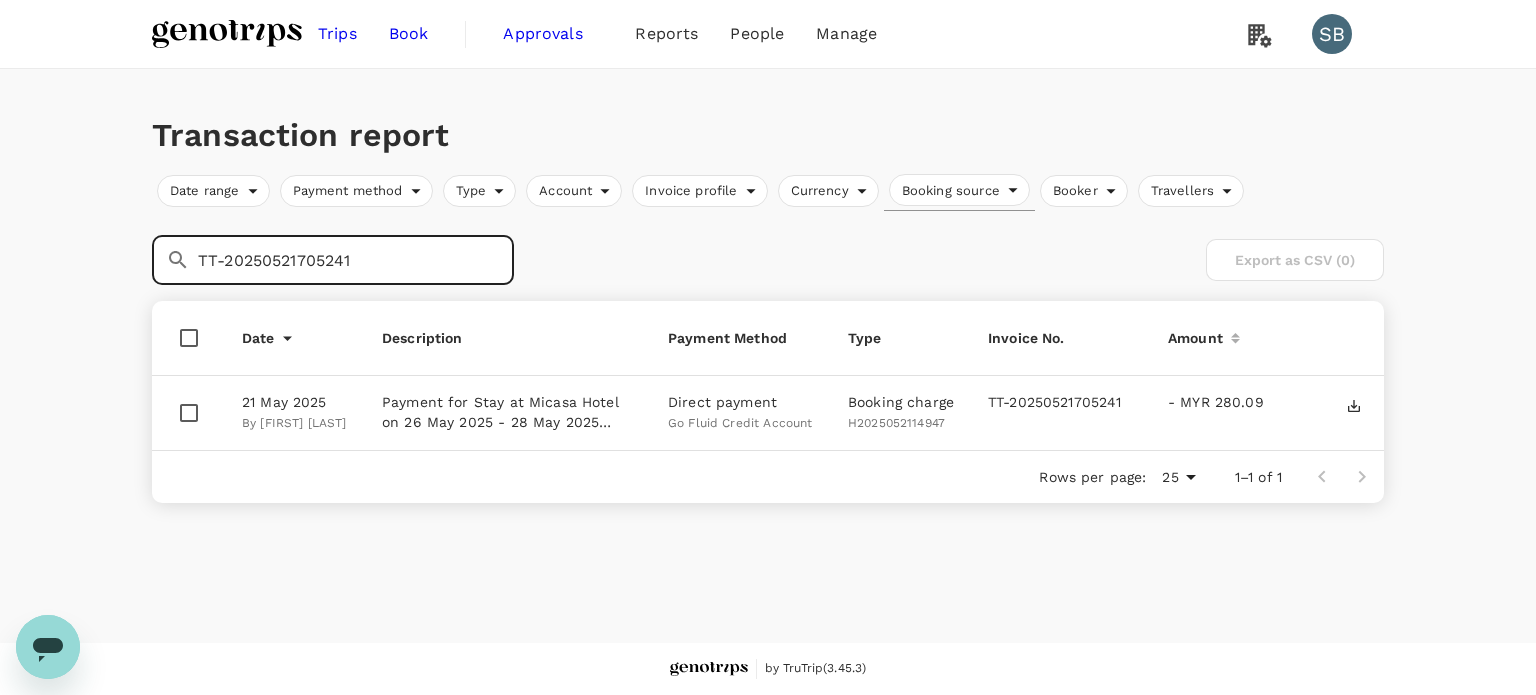 drag, startPoint x: 340, startPoint y: 263, endPoint x: 139, endPoint y: 241, distance: 202.2004 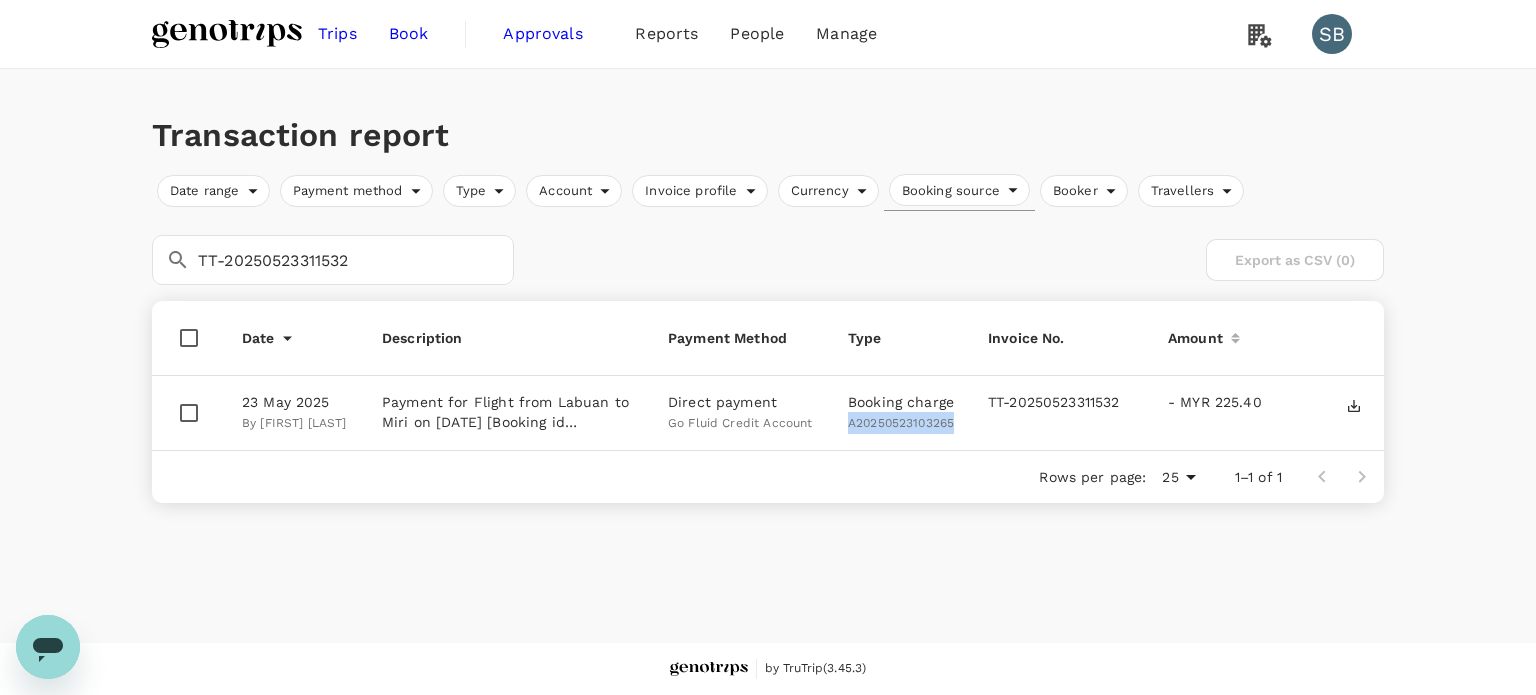 drag, startPoint x: 963, startPoint y: 425, endPoint x: 849, endPoint y: 420, distance: 114.1096 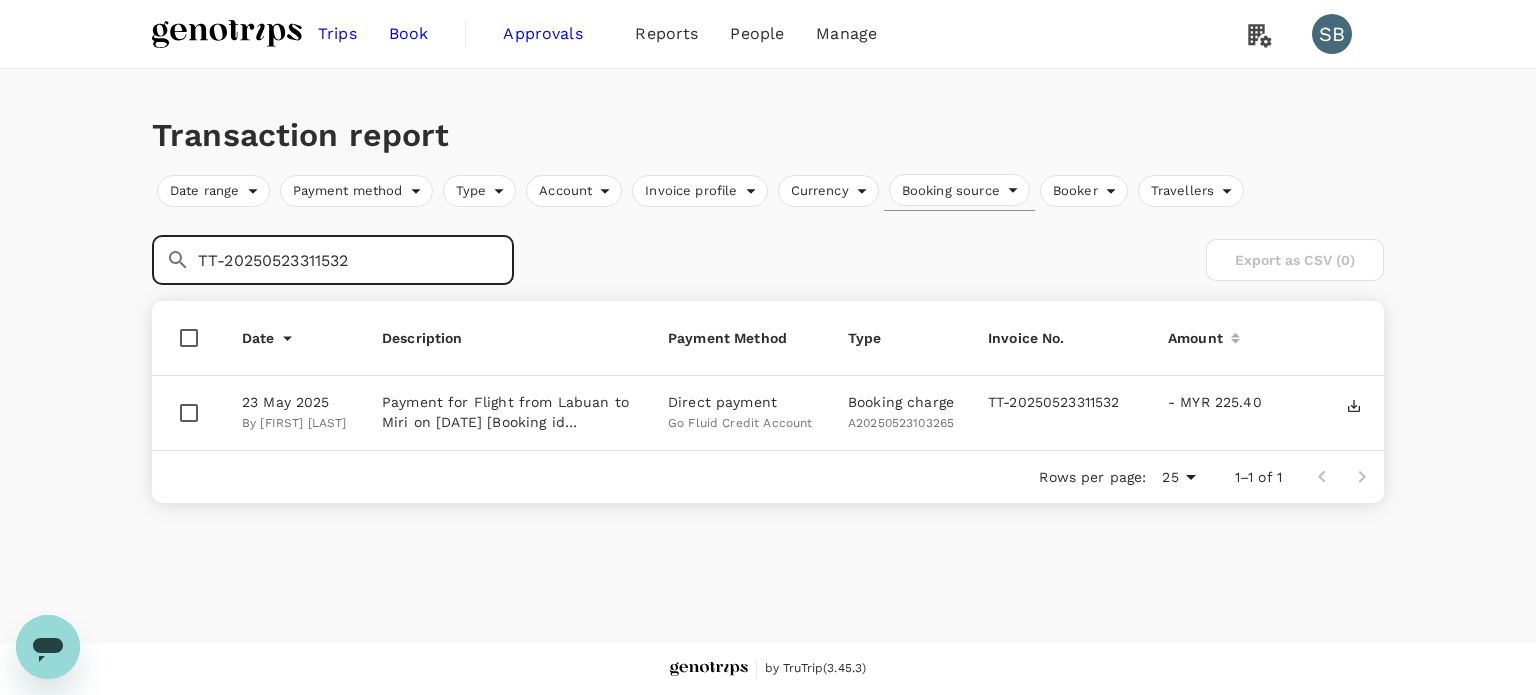 drag, startPoint x: 372, startPoint y: 262, endPoint x: 173, endPoint y: 241, distance: 200.10497 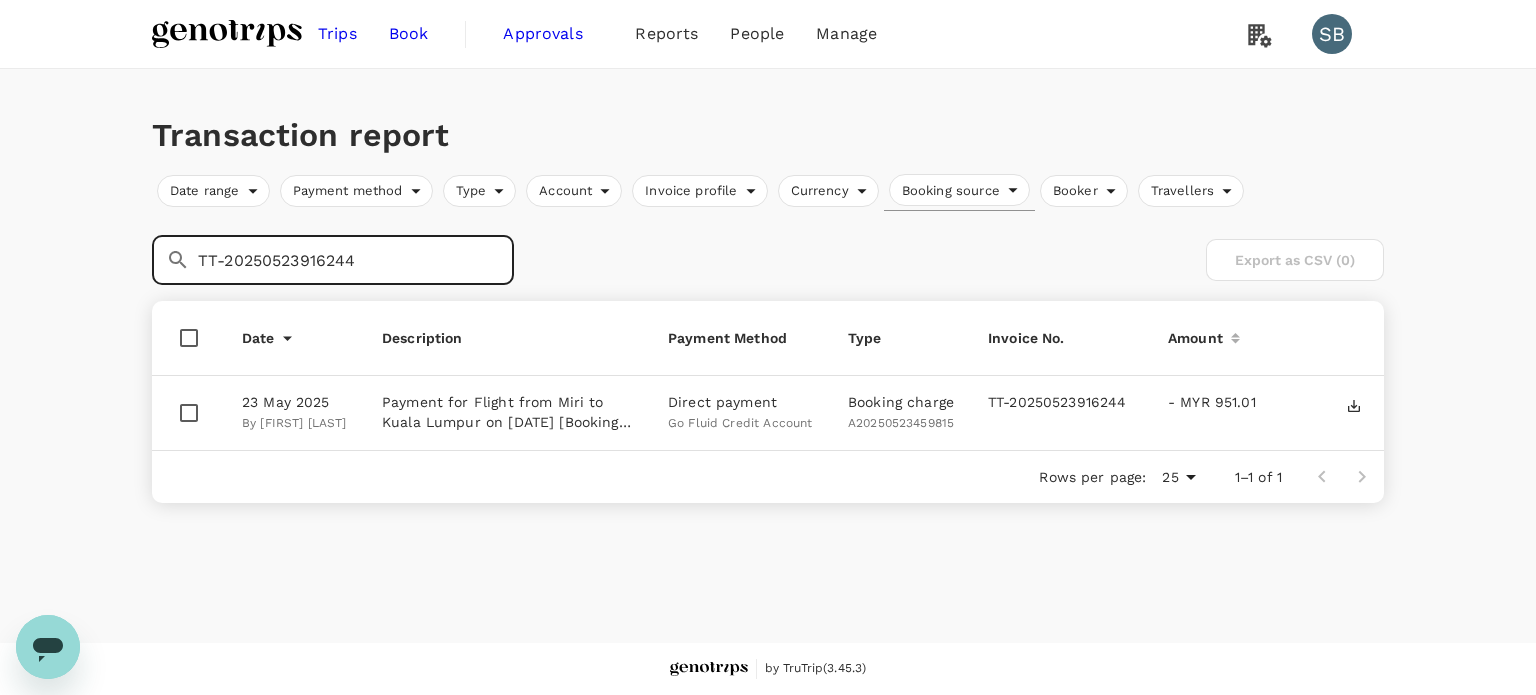 type on "TT-20250523916244" 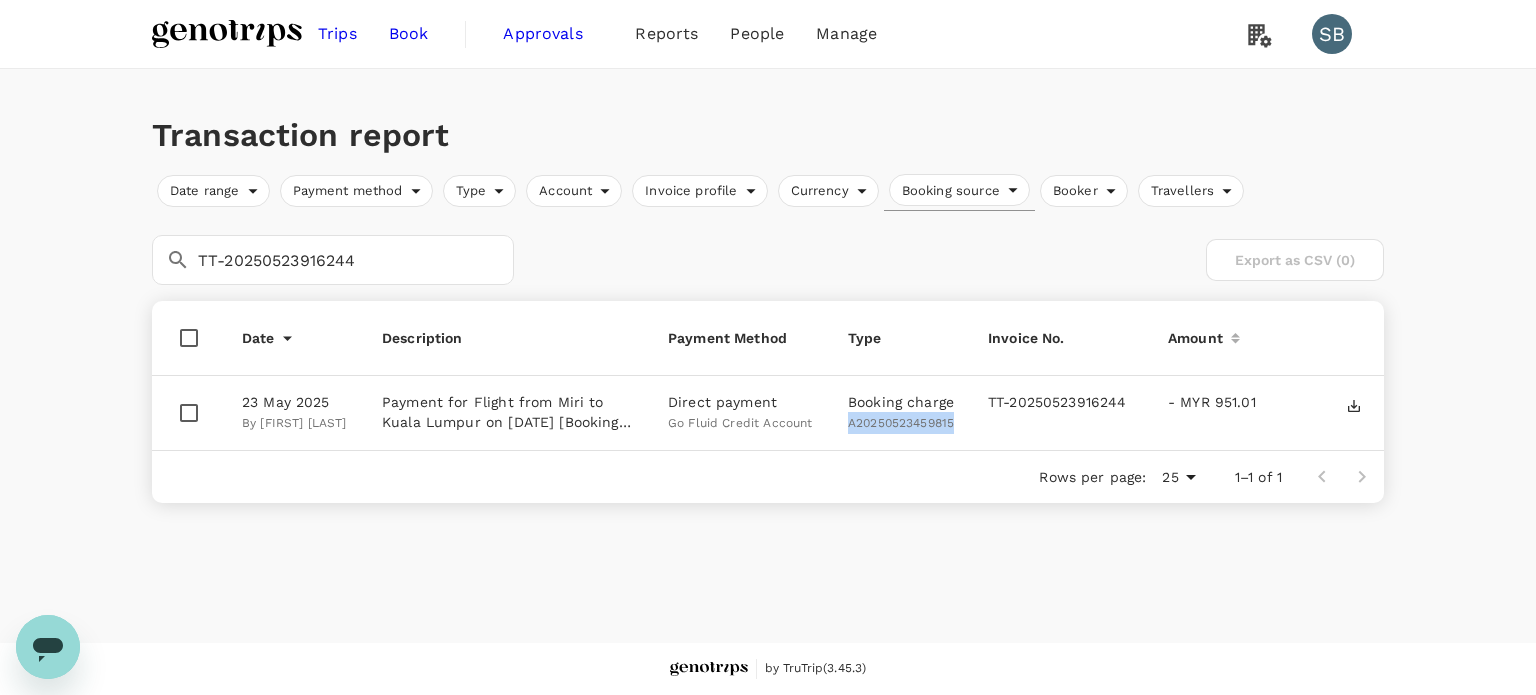 drag, startPoint x: 957, startPoint y: 425, endPoint x: 850, endPoint y: 426, distance: 107.00467 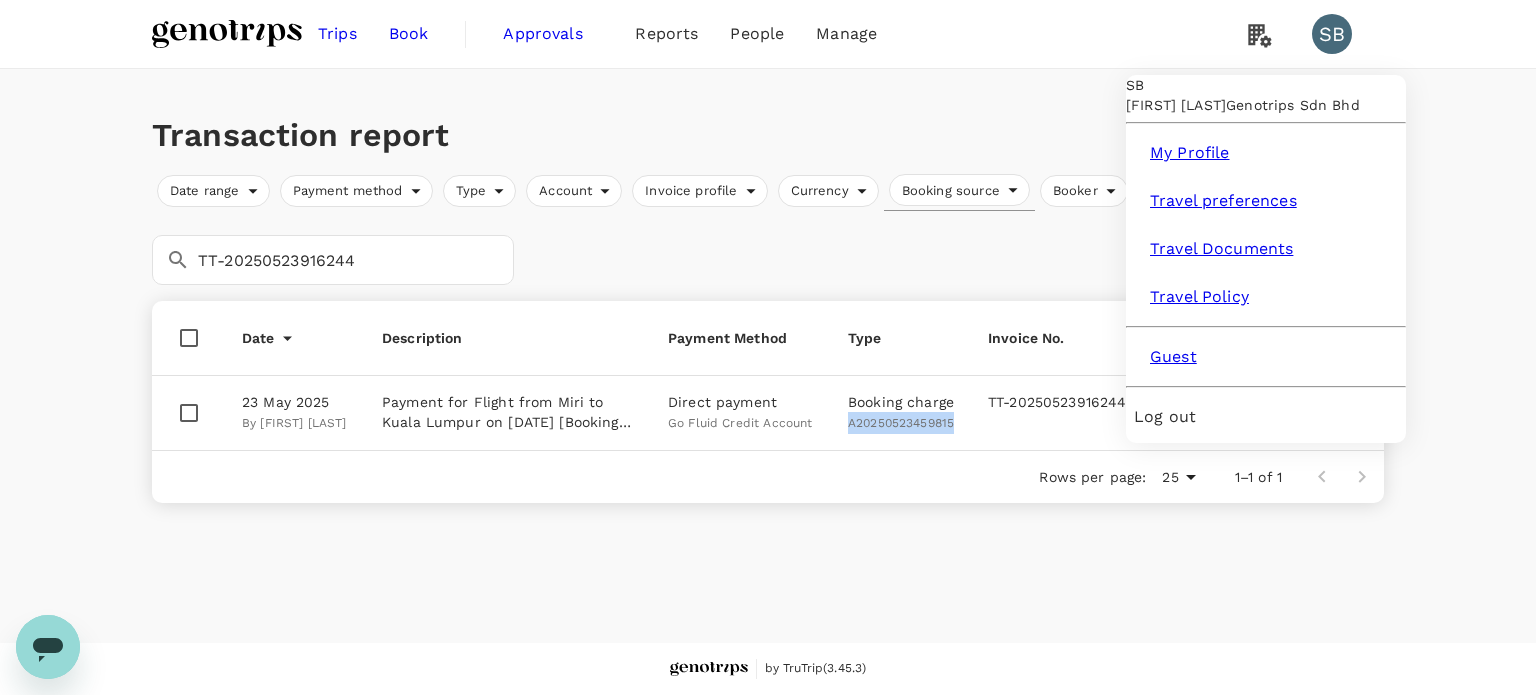 click on "SB" at bounding box center [1332, 34] 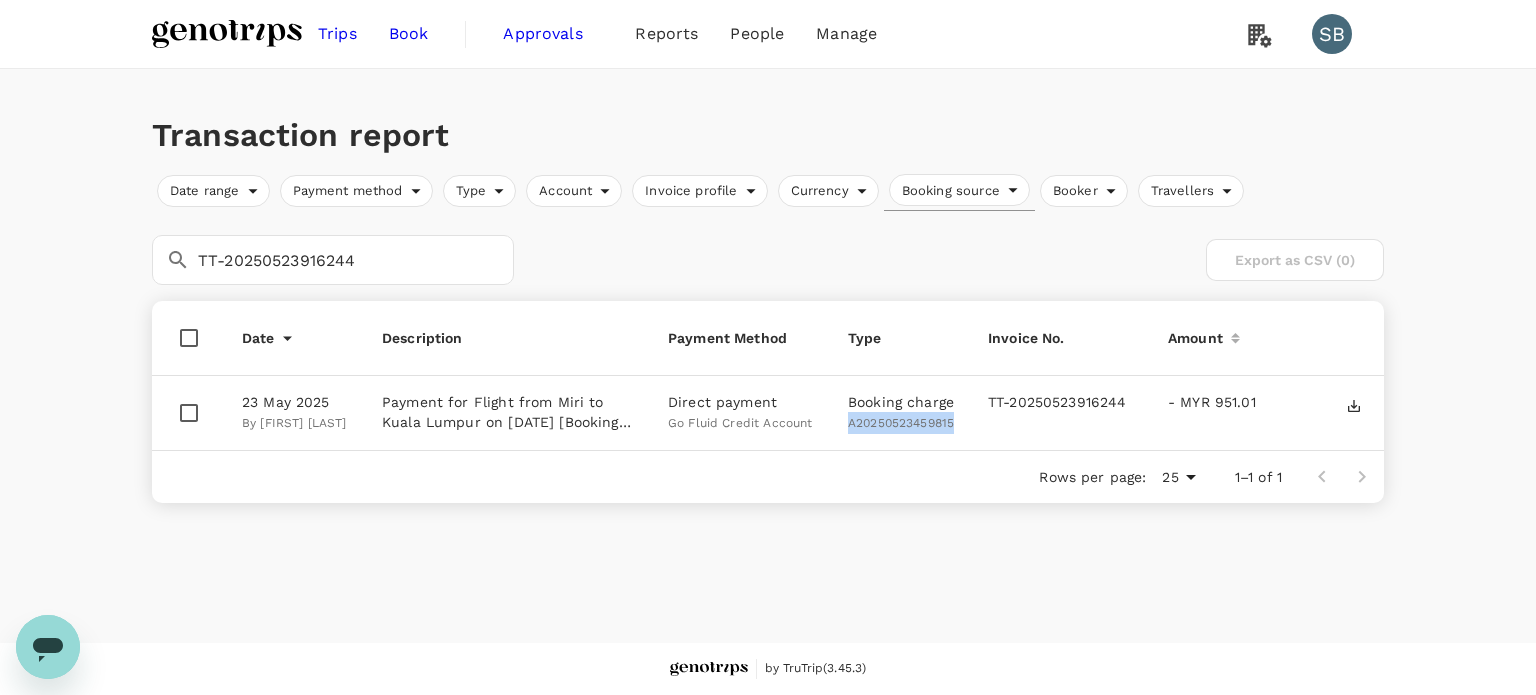 click on "SB" at bounding box center (1332, 34) 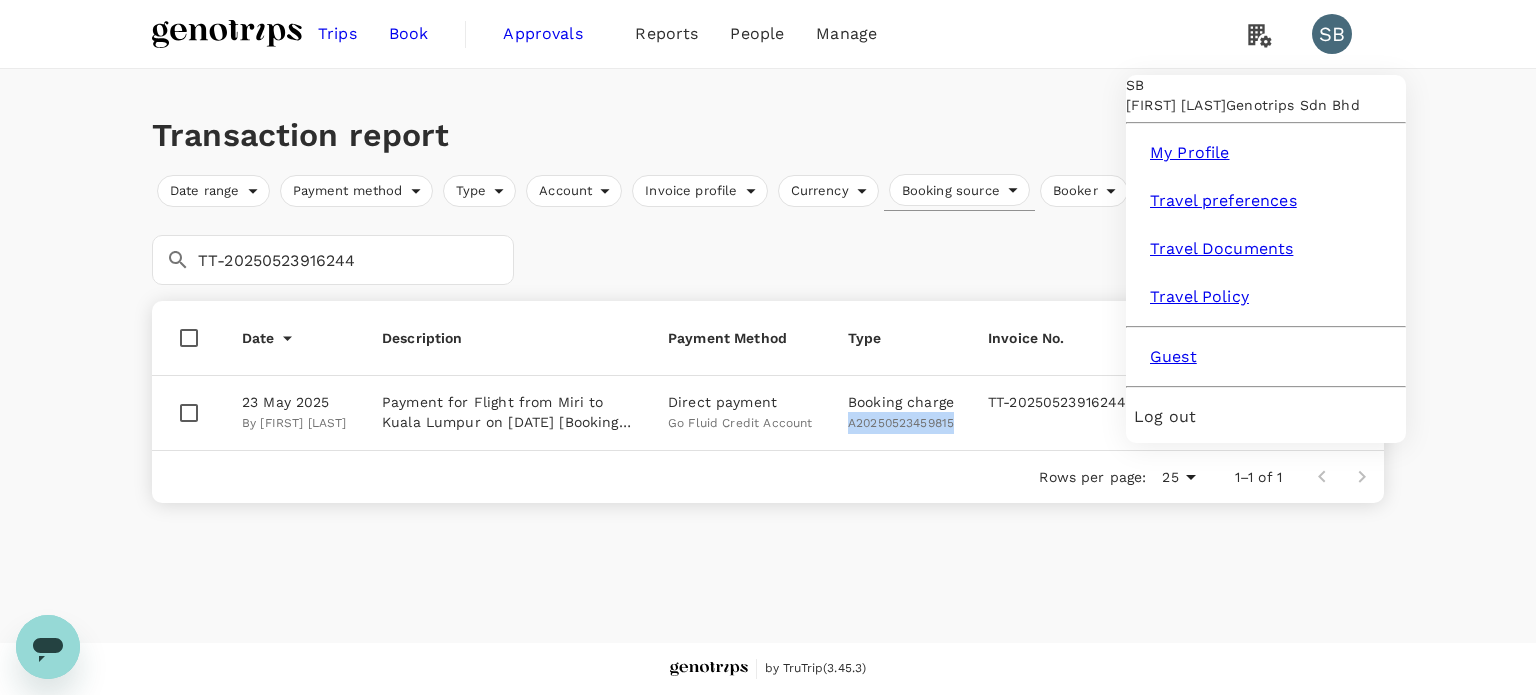 click on "Log out" at bounding box center (1266, 417) 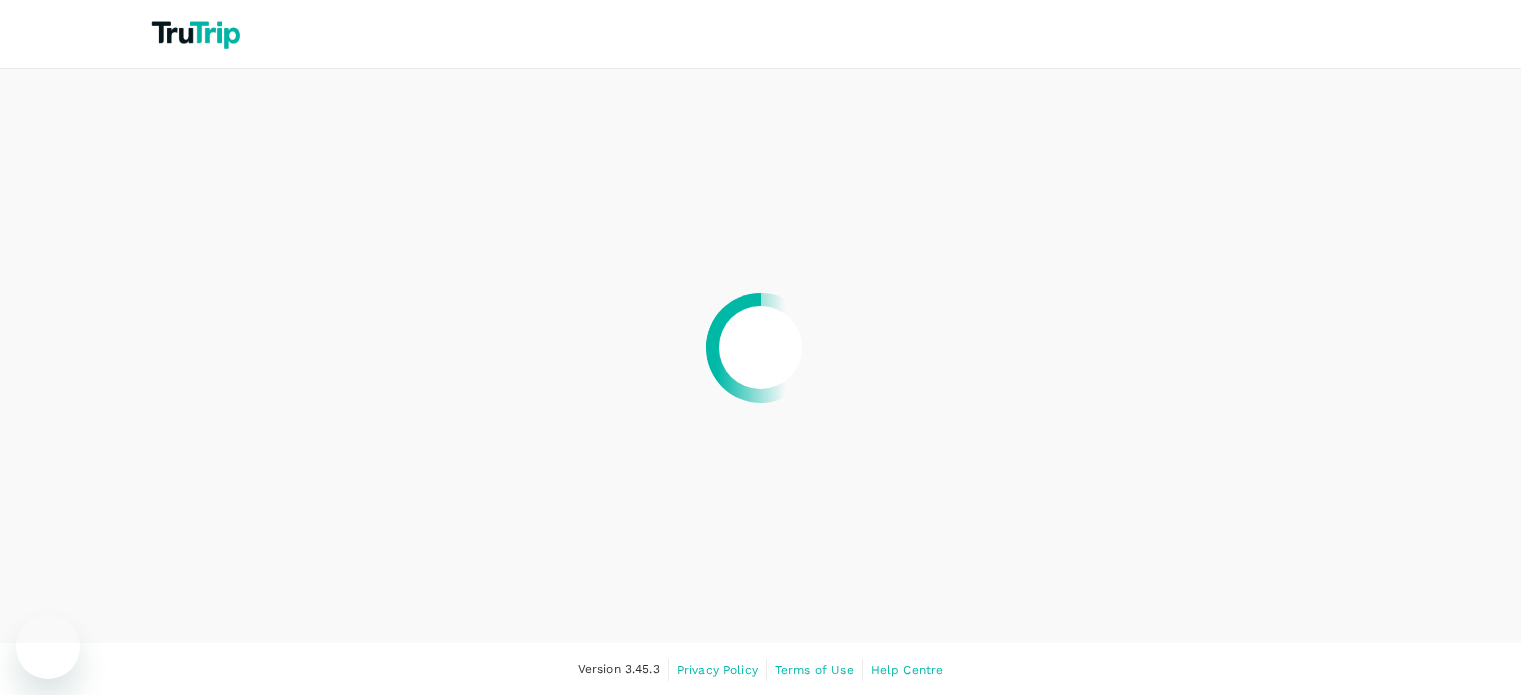 scroll, scrollTop: 0, scrollLeft: 0, axis: both 